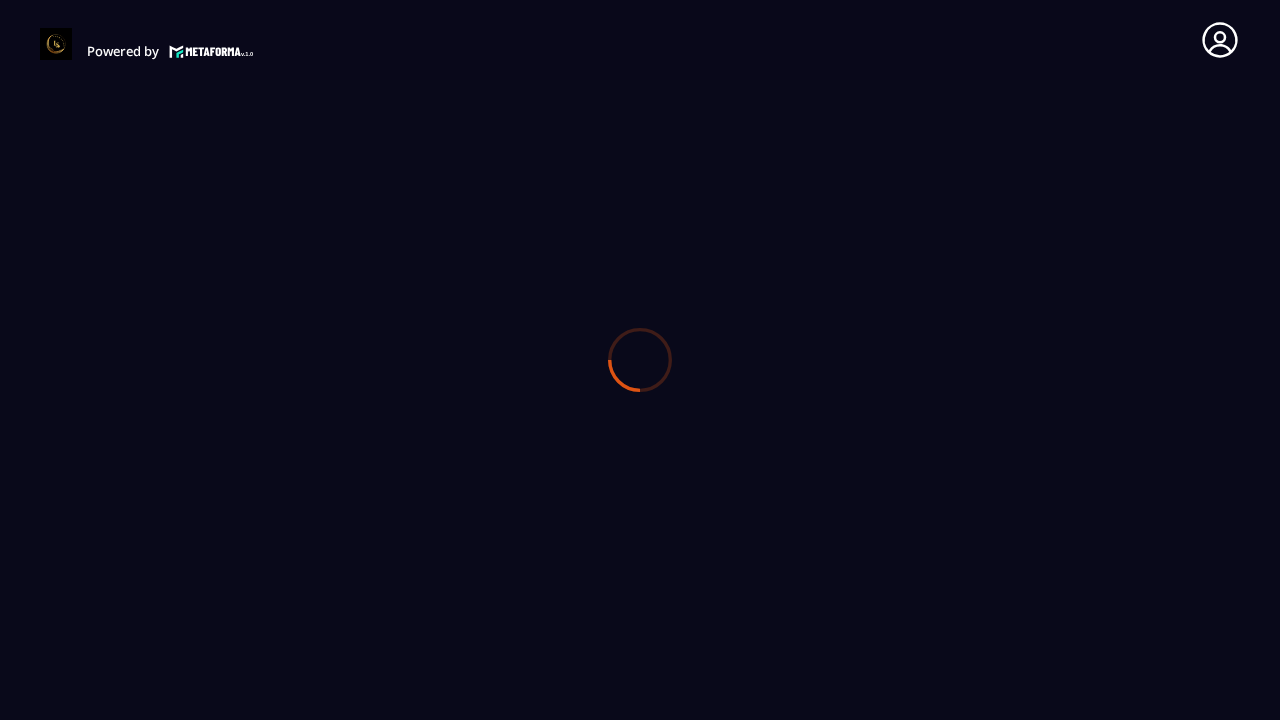 scroll, scrollTop: 0, scrollLeft: 0, axis: both 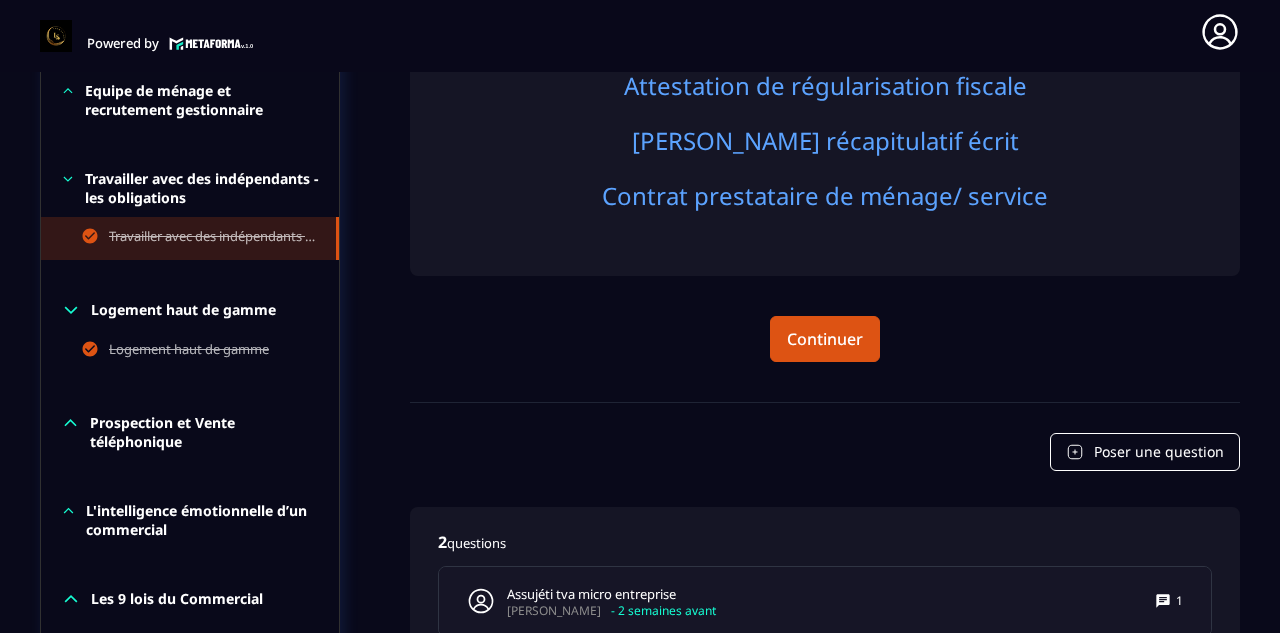 click on "Travailler avec des indépendants - les obligations" at bounding box center (190, 188) 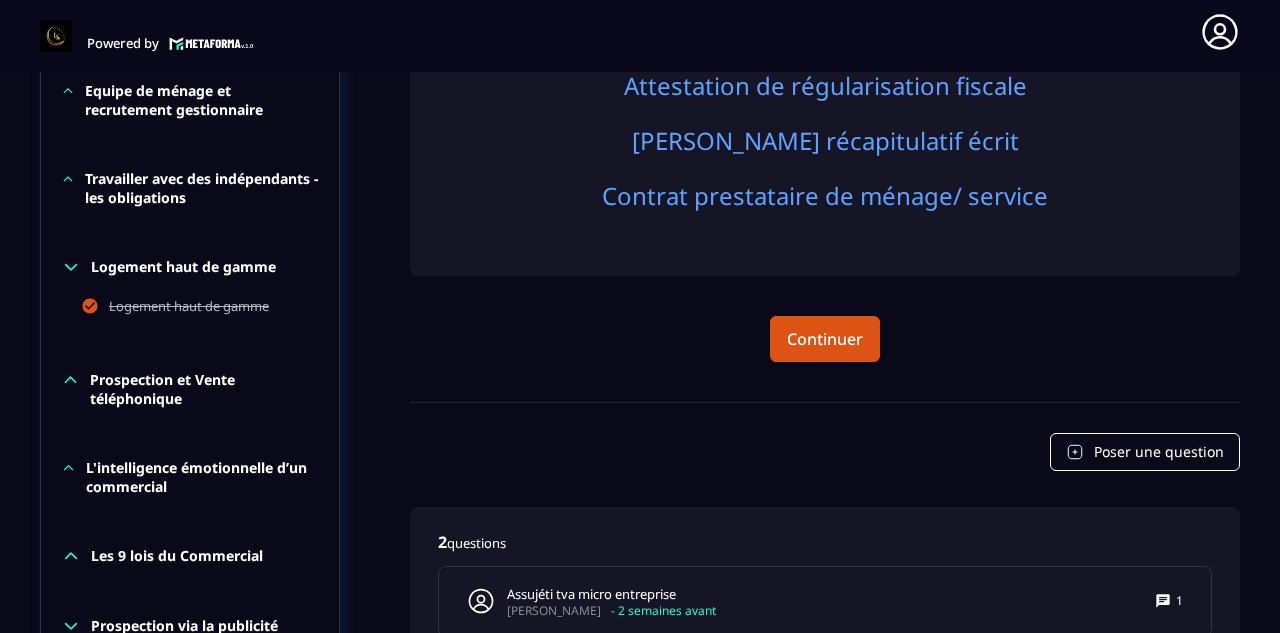 click on "Logement haut de gamme Logement haut de gamme" 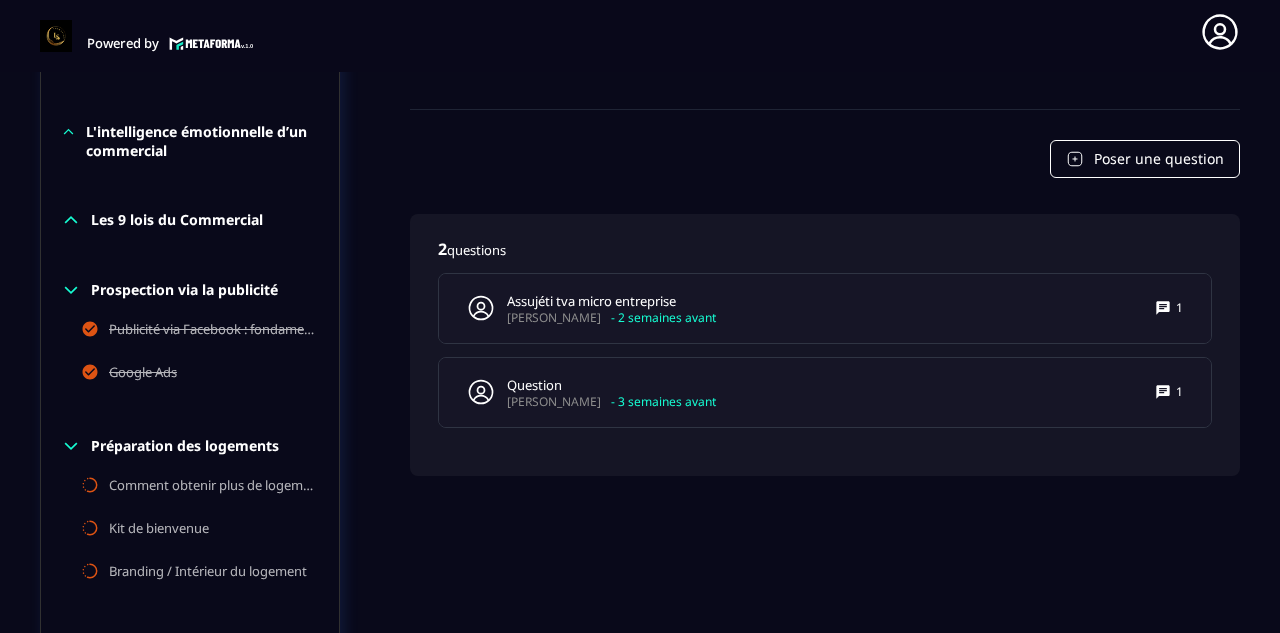 scroll, scrollTop: 1411, scrollLeft: 0, axis: vertical 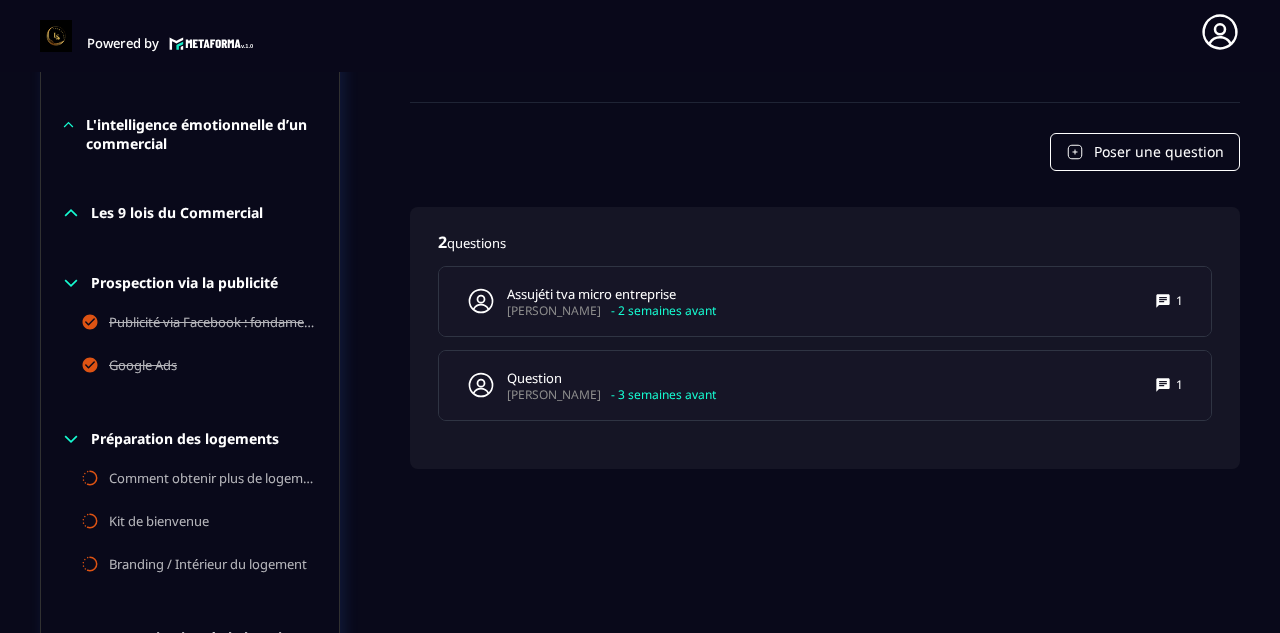 click on "Prospection via la publicité Publicité via Facebook : fondamentaux Google Ads" 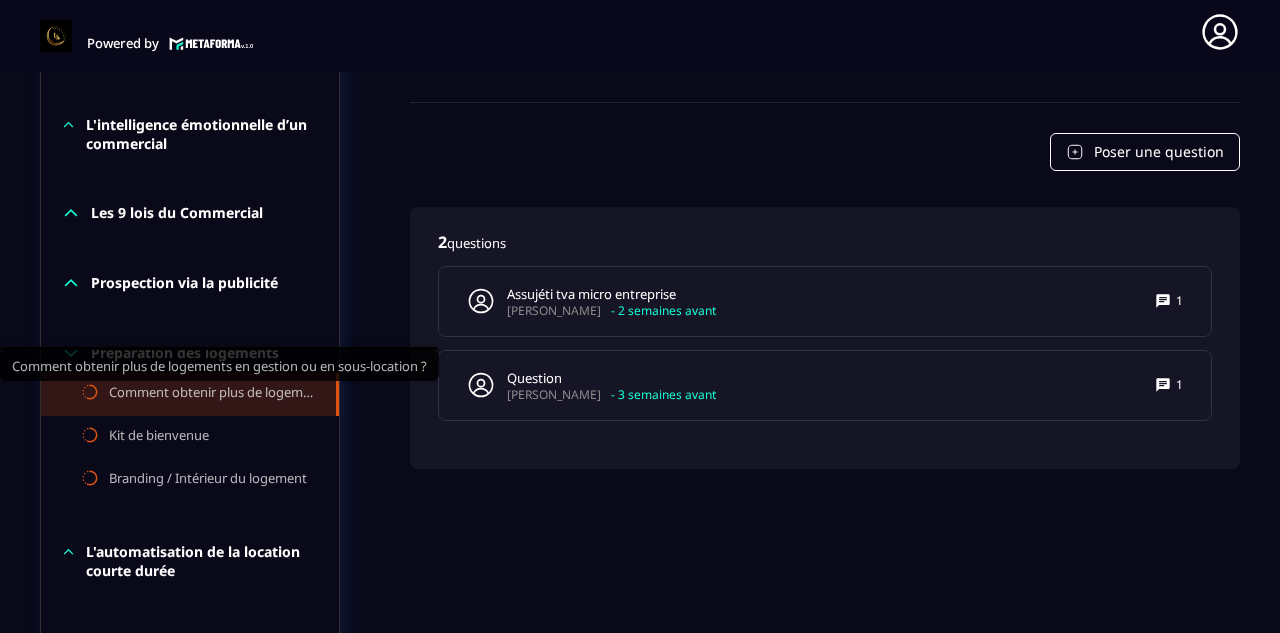 click on "Comment obtenir plus de logements en gestion ou en sous-location ?" at bounding box center [212, 394] 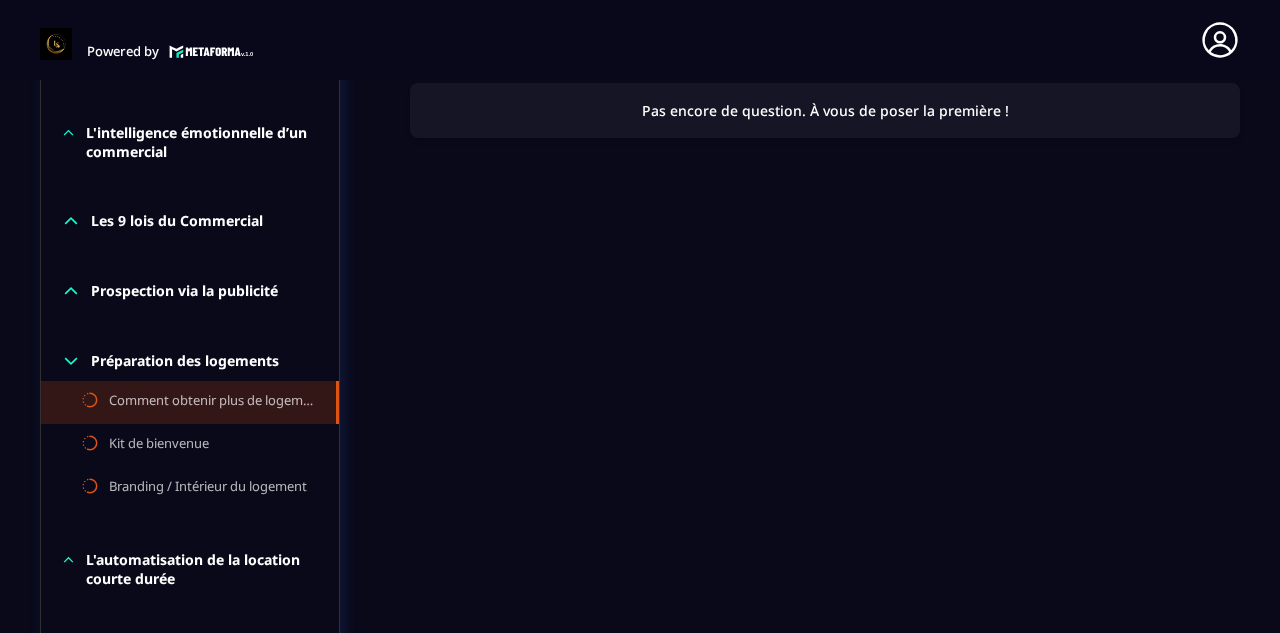 scroll, scrollTop: 1343, scrollLeft: 0, axis: vertical 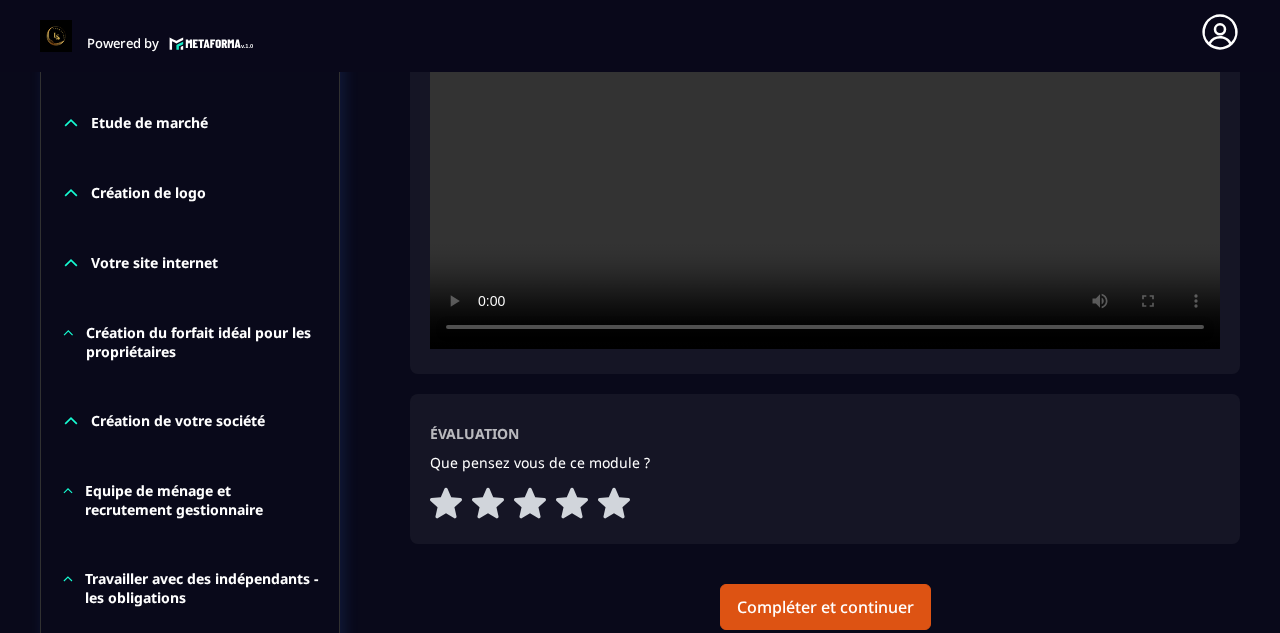 type 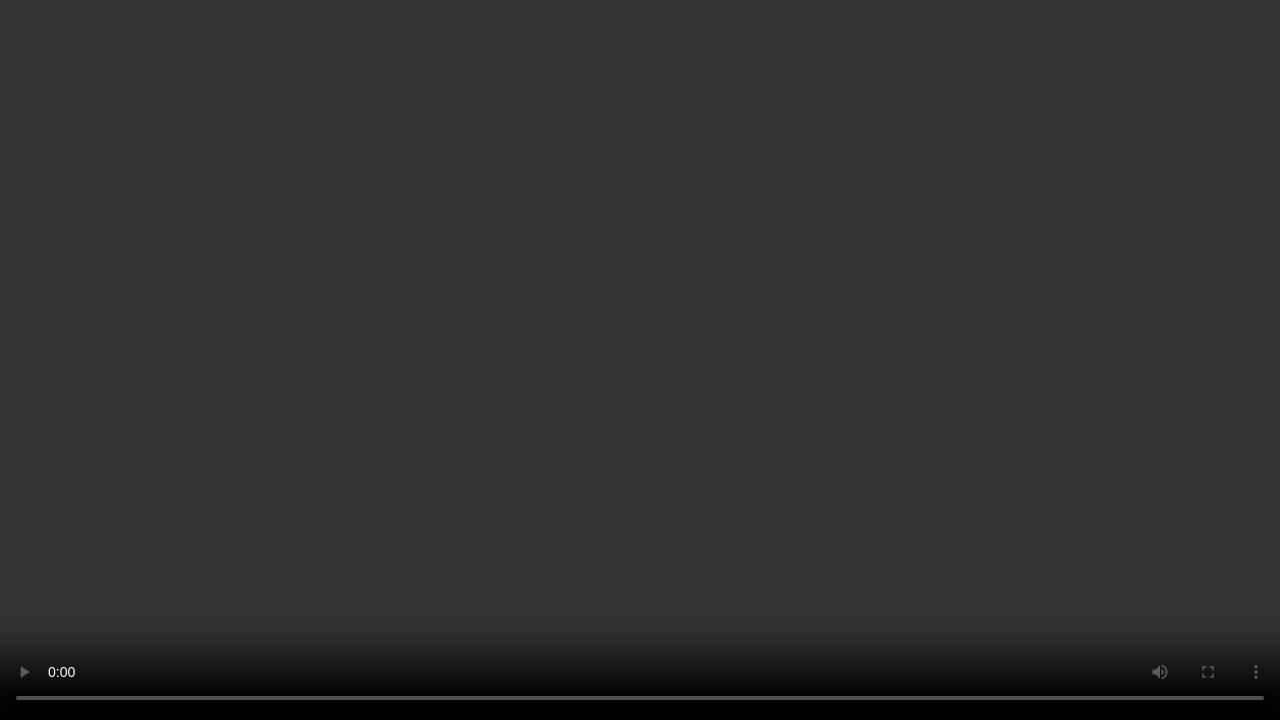 click at bounding box center [640, 360] 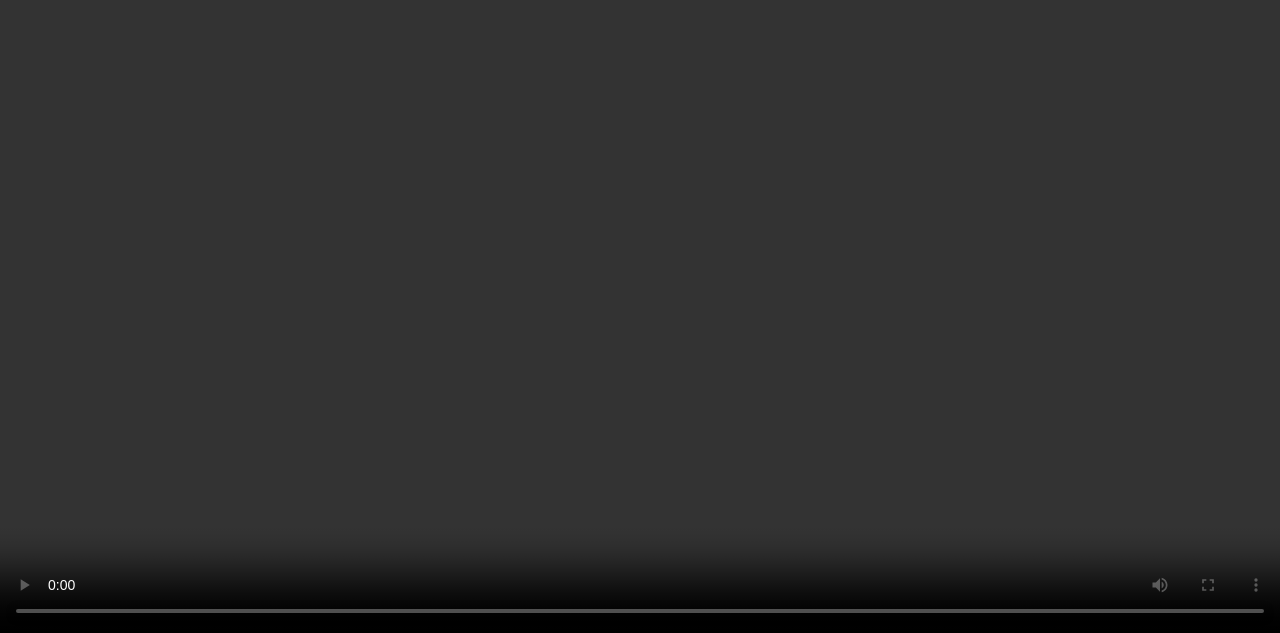 scroll, scrollTop: 1011, scrollLeft: 0, axis: vertical 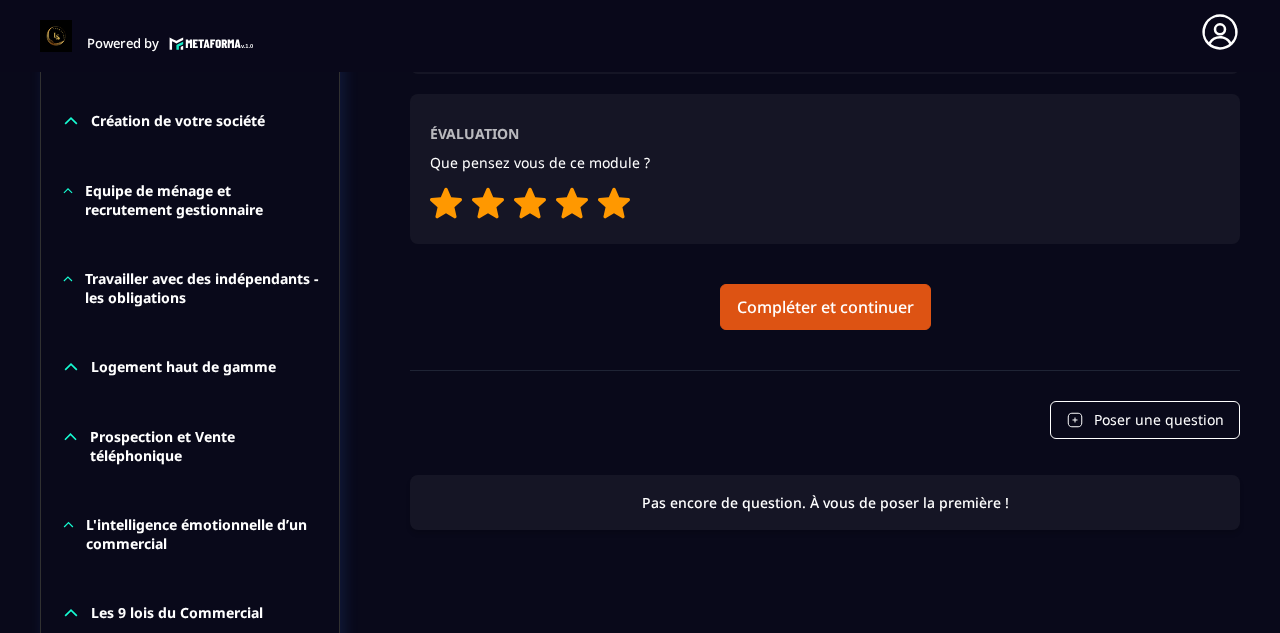click 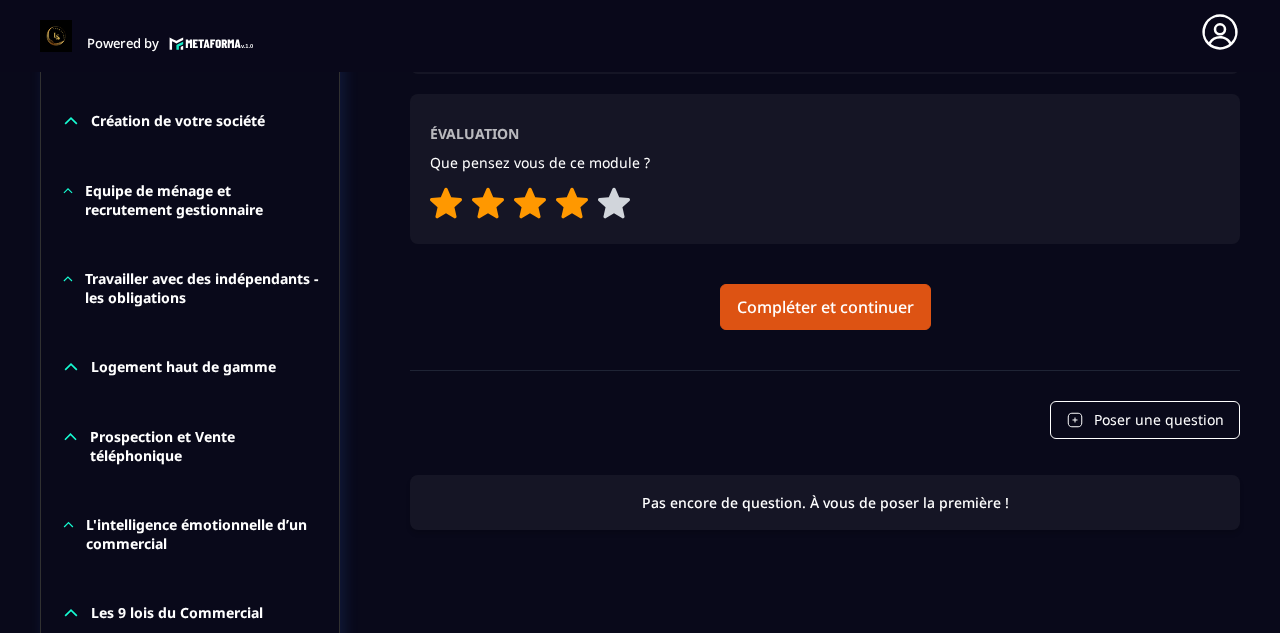 click 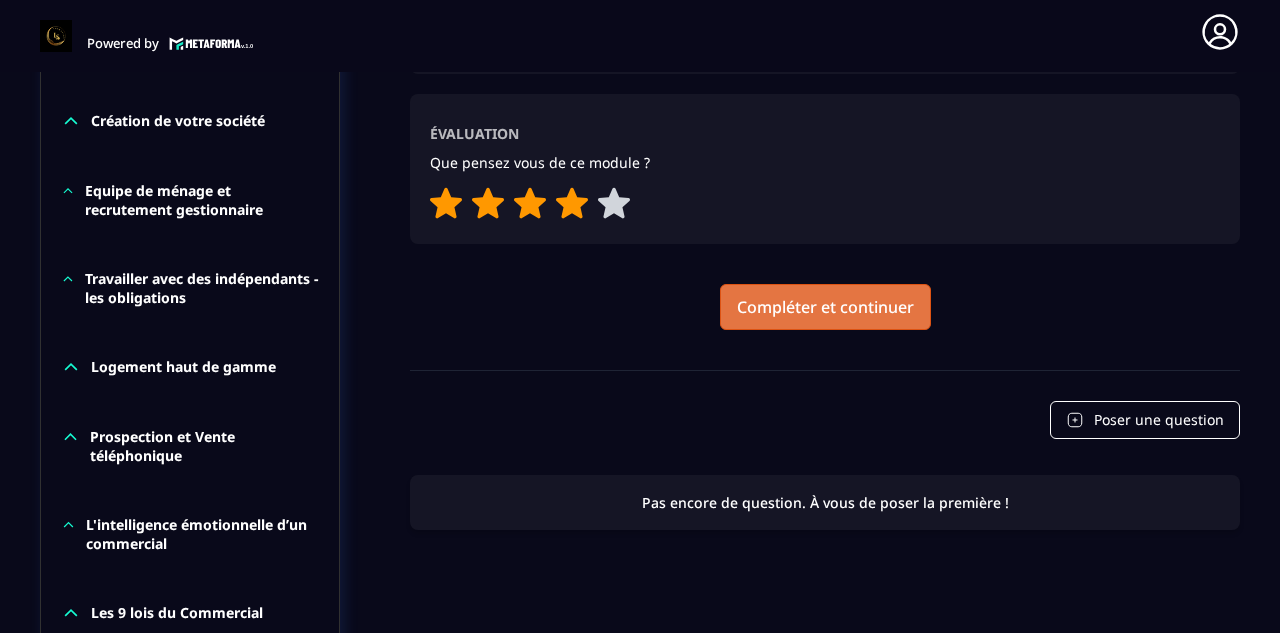 click on "Compléter et continuer" at bounding box center (825, 307) 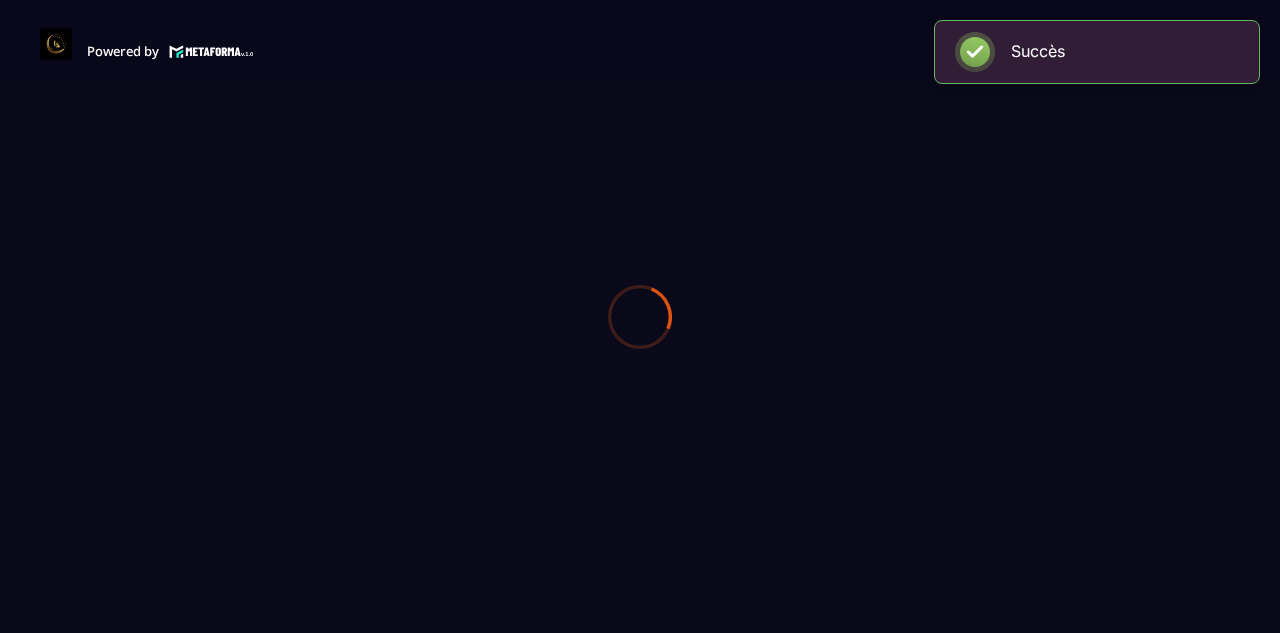 scroll, scrollTop: 0, scrollLeft: 0, axis: both 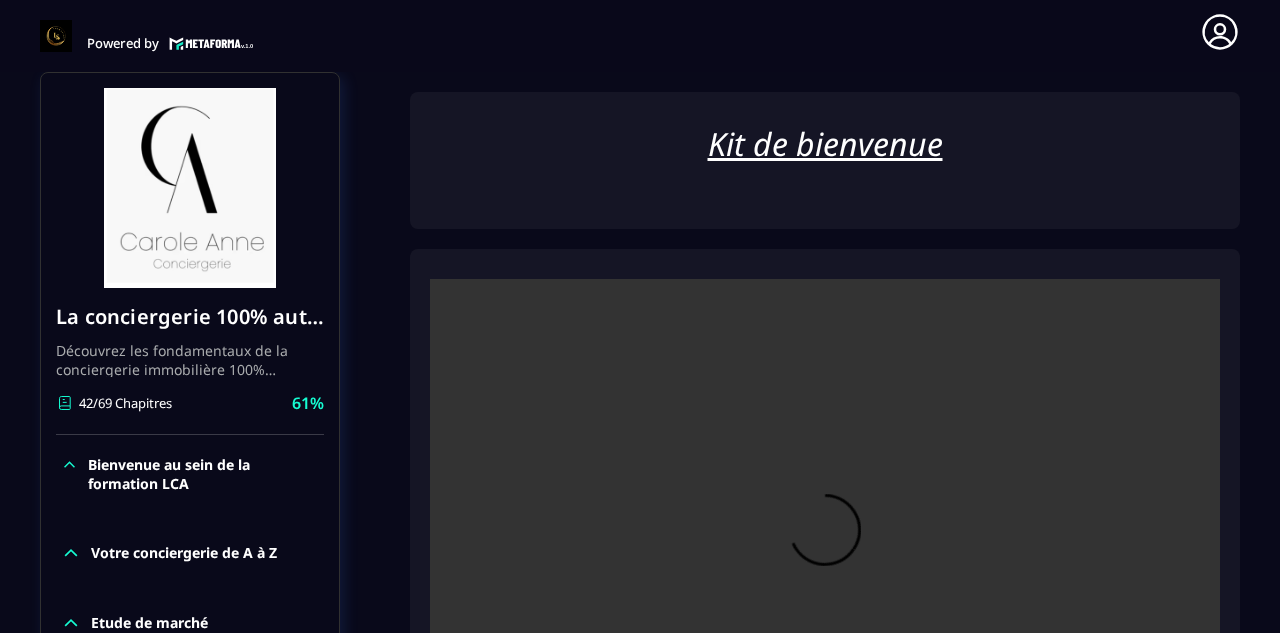 click on "Powered by Stessy [EMAIL_ADDRESS][DOMAIN_NAME] Formations Questions Communauté Événements Français Déconnexion Fermer" at bounding box center (640, 32) 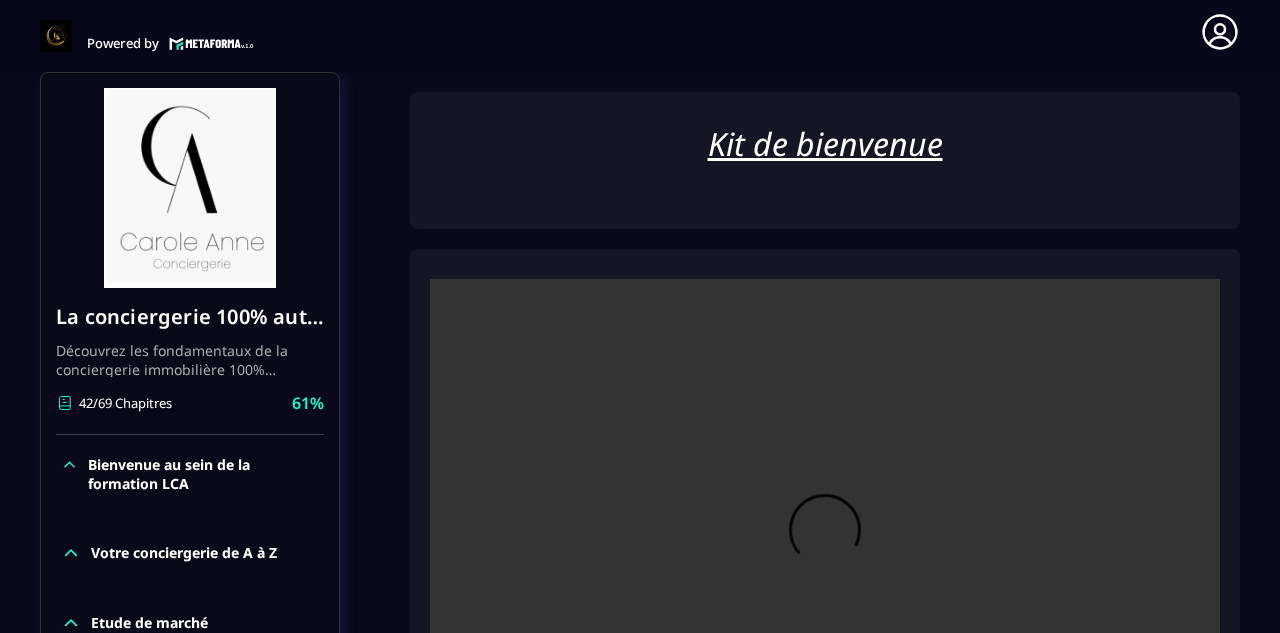 click on "Formations Questions Communauté Événements Formations / La conciergerie 100% automatisée / Kit de bienvenue La conciergerie 100% automatisée Découvrez les fondamentaux de la conciergerie immobilière 100% automatisée.
Cette formation est conçue pour vous permettre de lancer et maîtriser votre activité de conciergerie en toute simplicité.
Vous apprendrez :
✅ Les bases essentielles de la conciergerie pour démarrer sereinement.
✅ Les outils incontournables pour gérer vos clients et vos biens de manière efficace.
✅ L'automatisation des tâches répétitives pour gagner un maximum de temps au quotidien.
Objectif : Vous fournir toutes les clés pour créer une activité rentable et automatisée, tout en gardant du temps pour vous. 42/69 Chapitres 61%  Bienvenue au sein de la formation LCA Votre conciergerie de A à Z Etude de marché Création de logo Votre site internet Création du forfait idéal pour les propriétaires Création de votre société Logement haut de gamme Facturation" 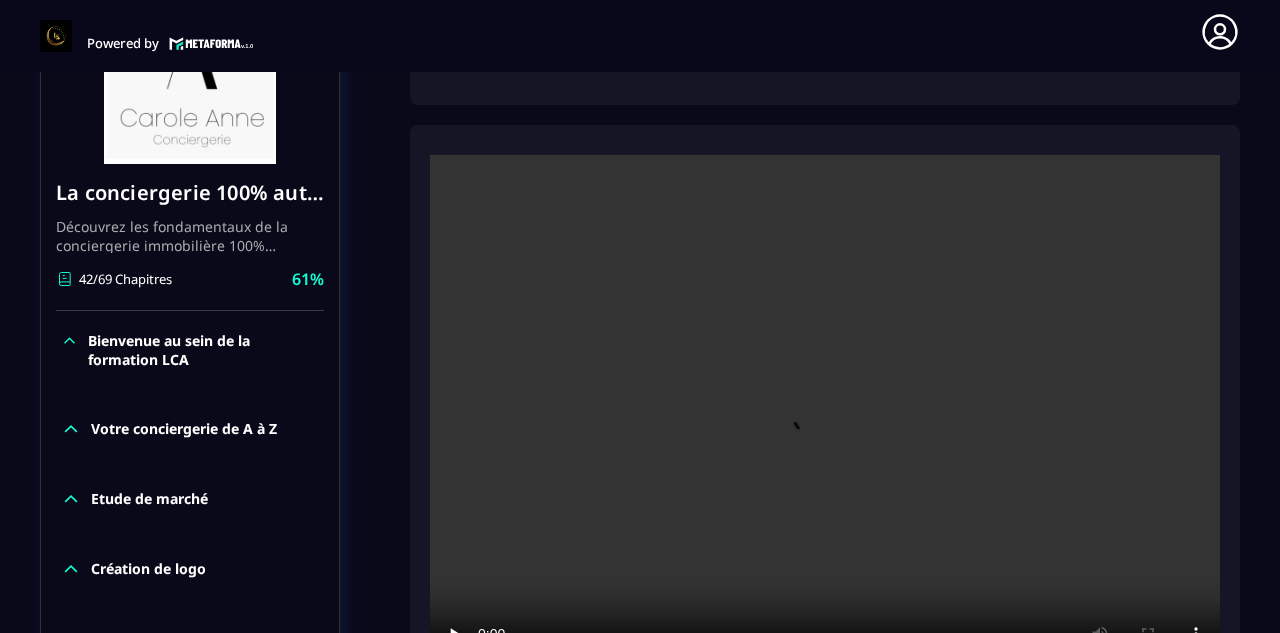 scroll, scrollTop: 411, scrollLeft: 0, axis: vertical 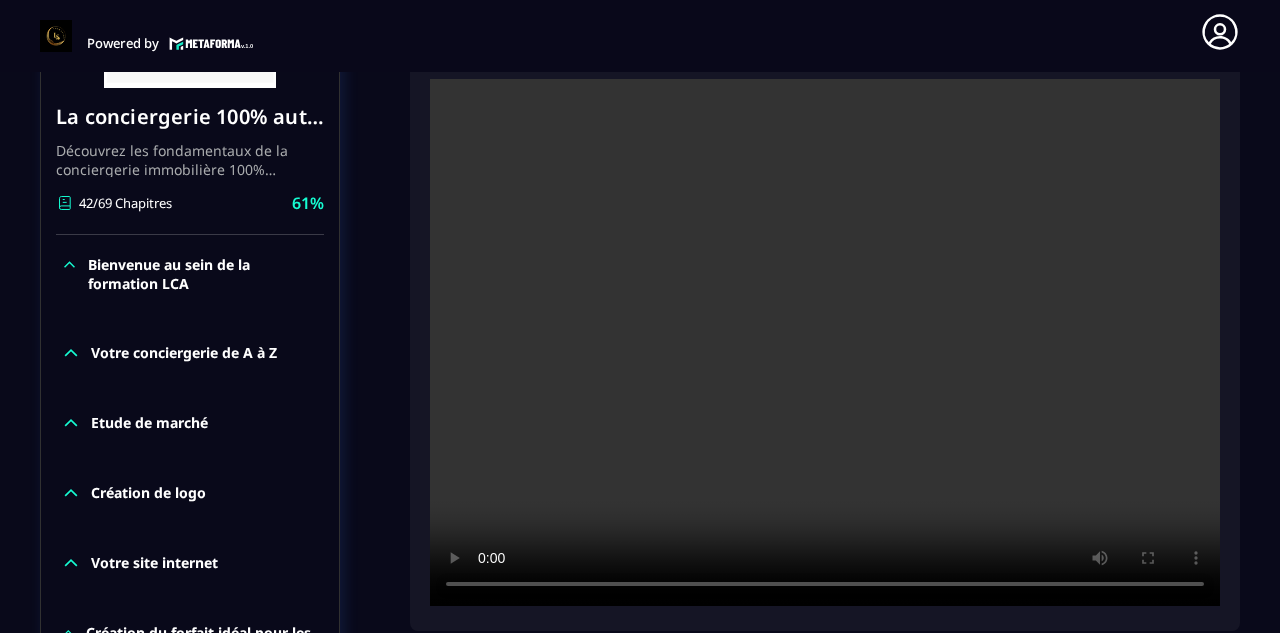 click at bounding box center [825, 342] 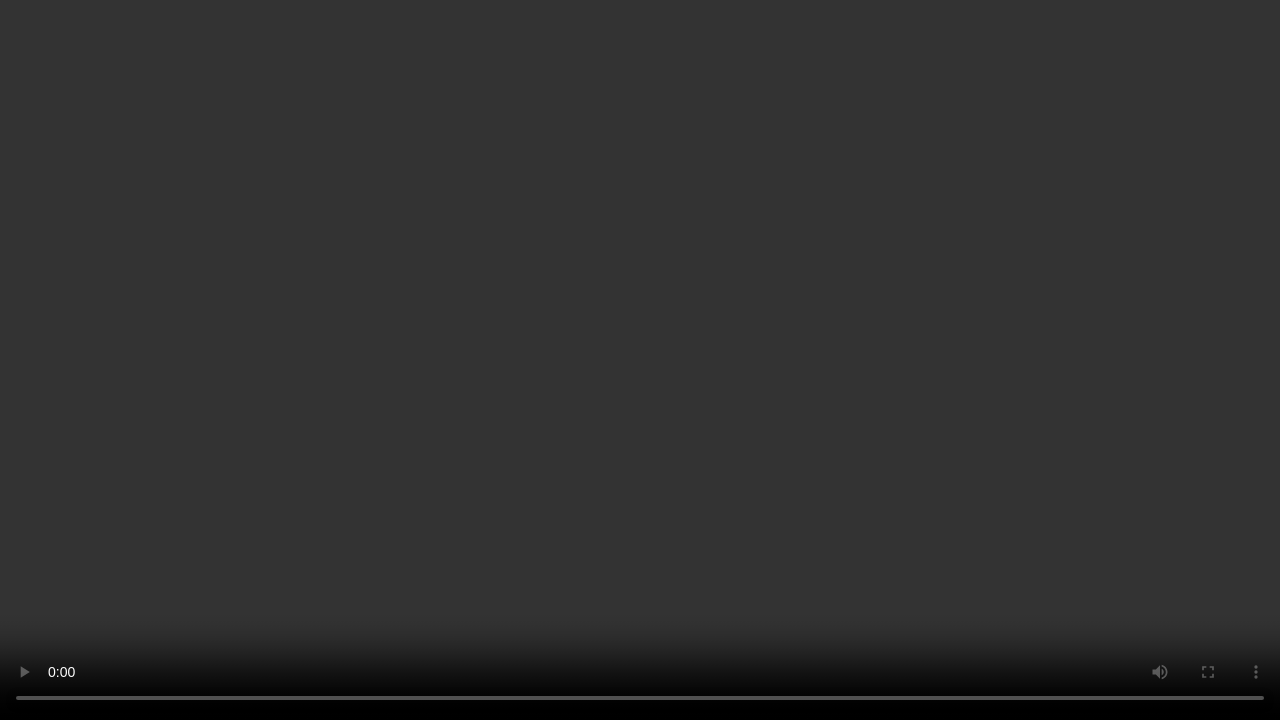 click at bounding box center [640, 360] 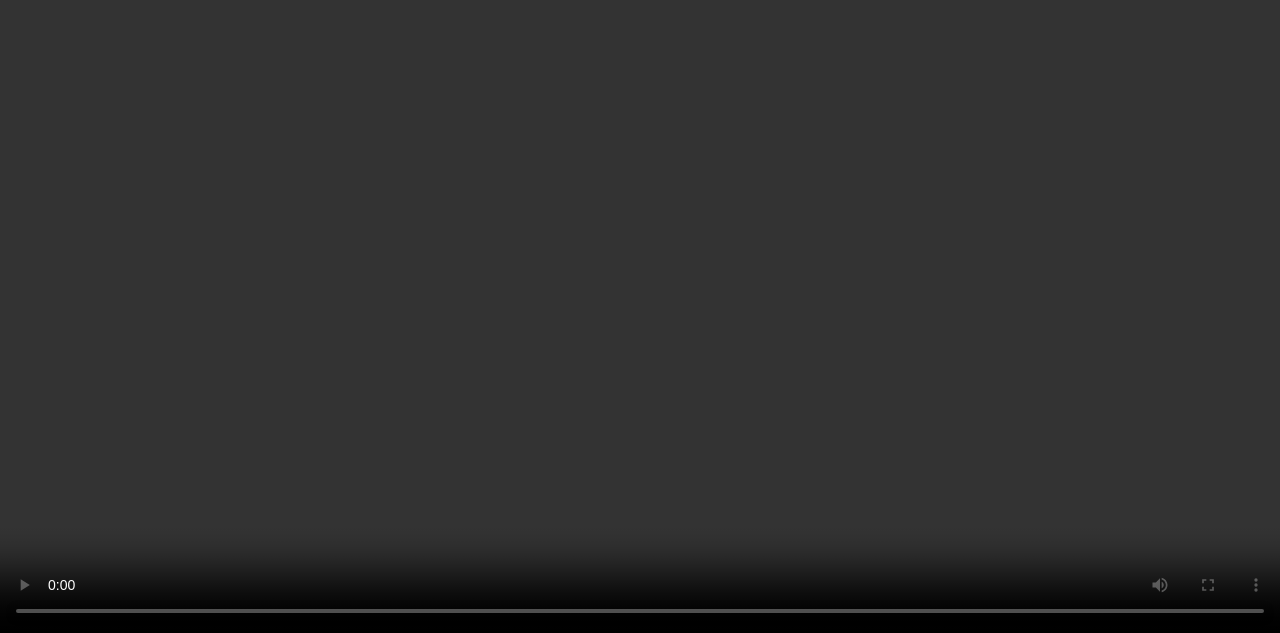 scroll, scrollTop: 811, scrollLeft: 0, axis: vertical 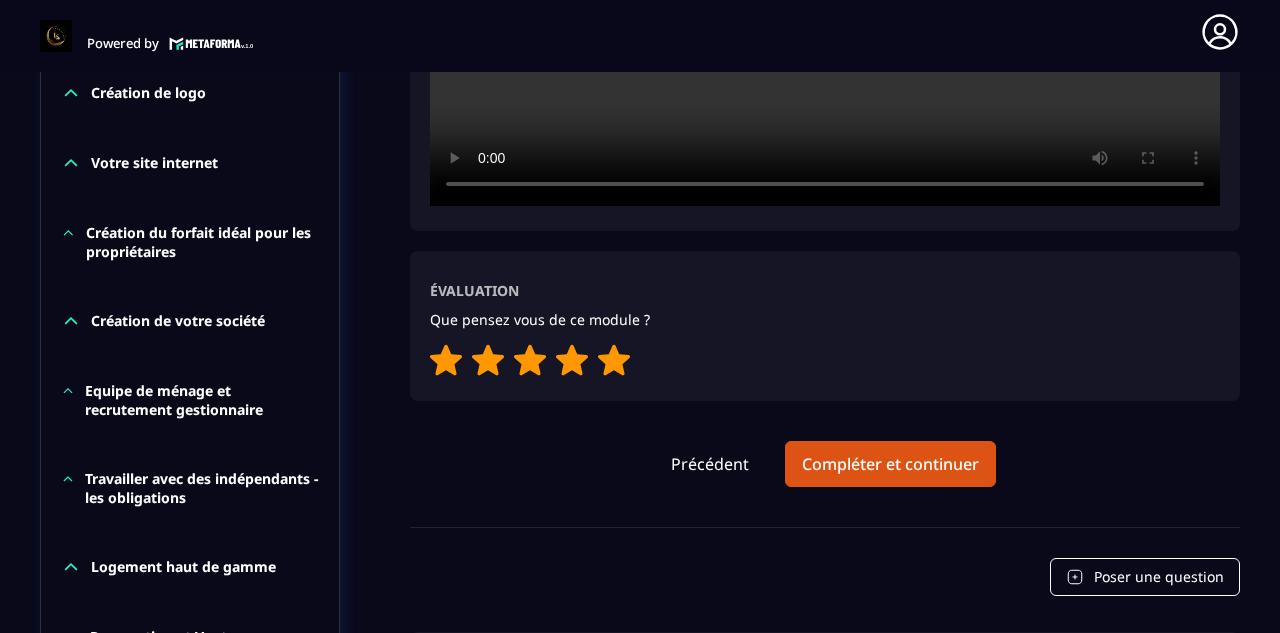 click 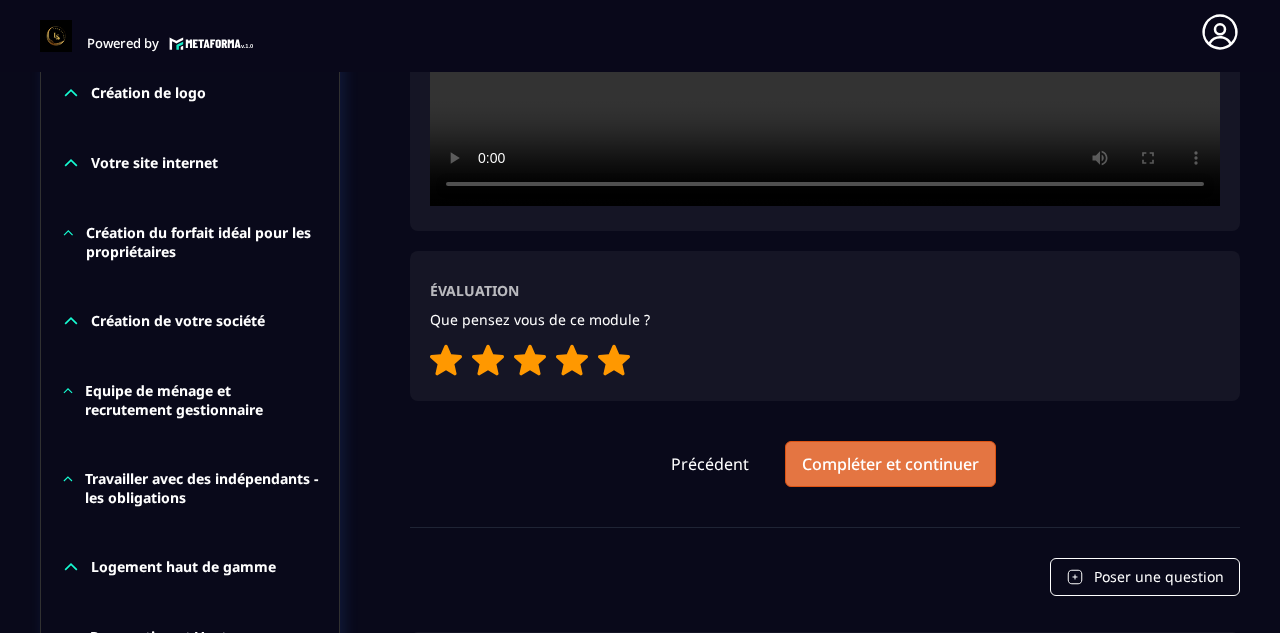 click on "Compléter et continuer" at bounding box center (890, 464) 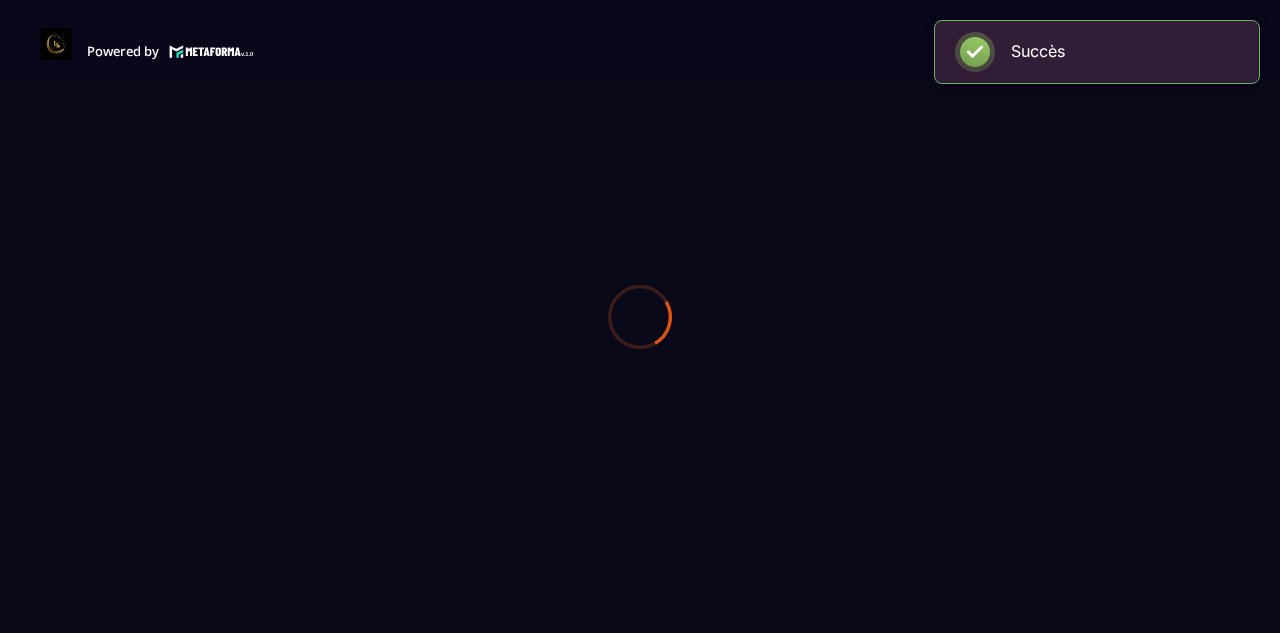 scroll, scrollTop: 0, scrollLeft: 0, axis: both 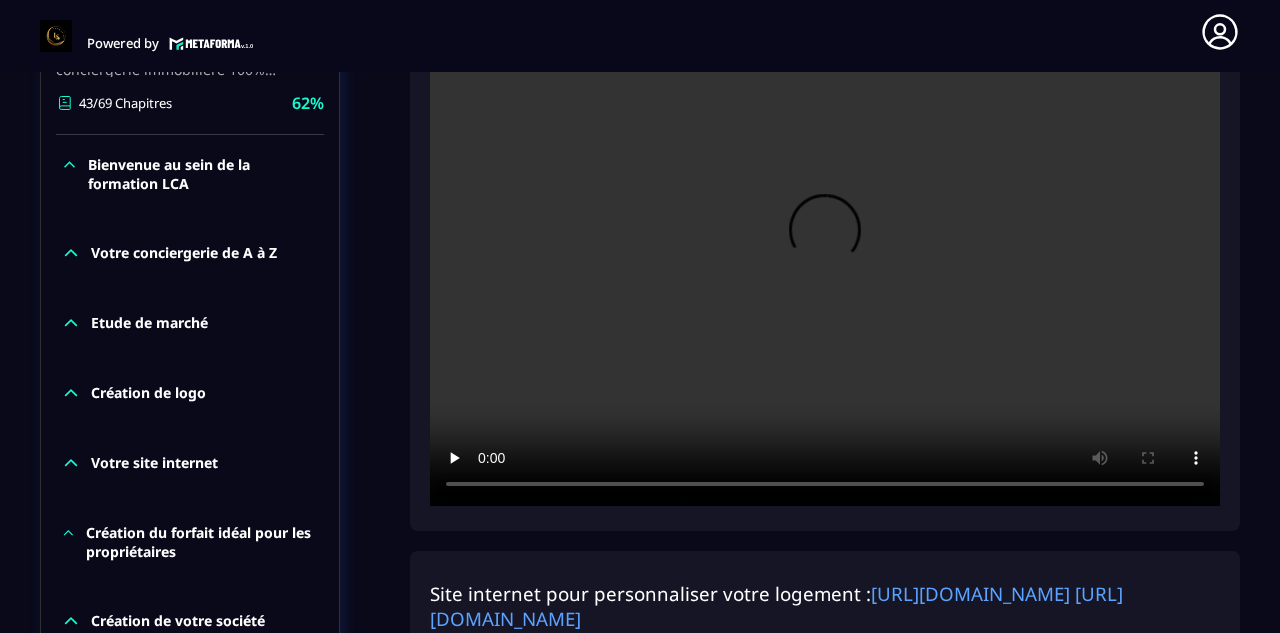 click at bounding box center [825, 242] 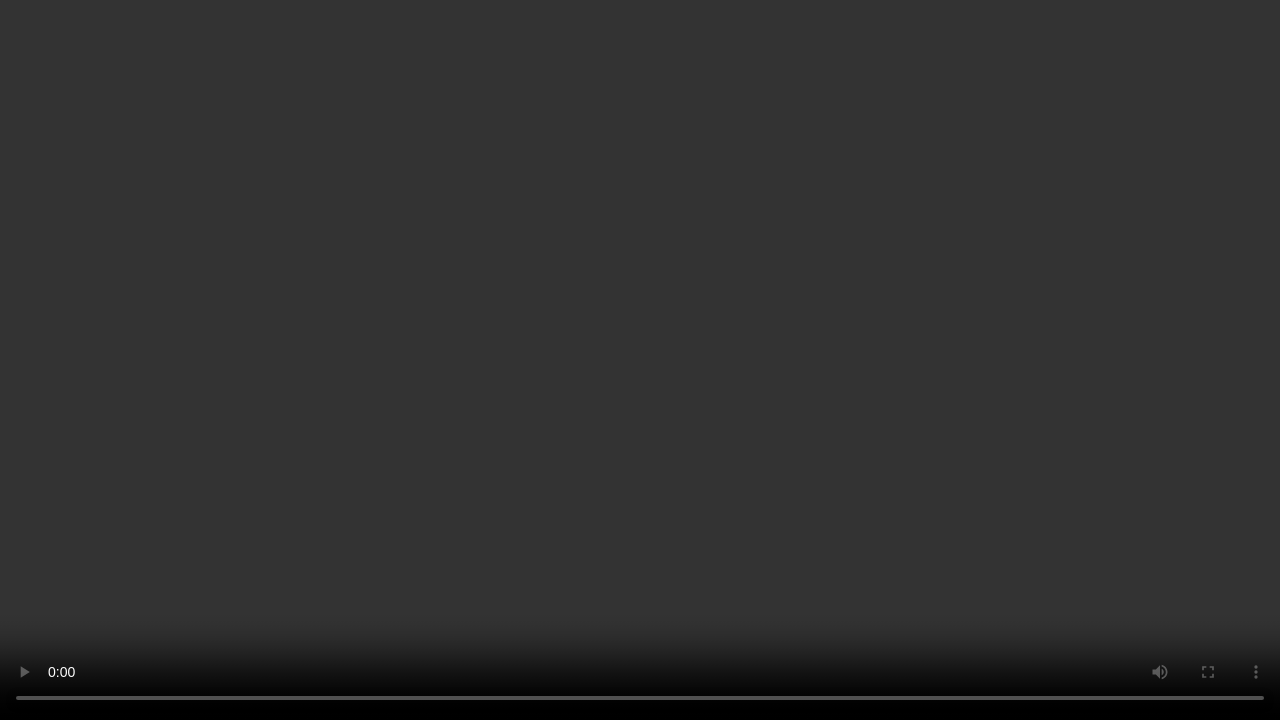 drag, startPoint x: 1279, startPoint y: 462, endPoint x: 1278, endPoint y: 432, distance: 30.016663 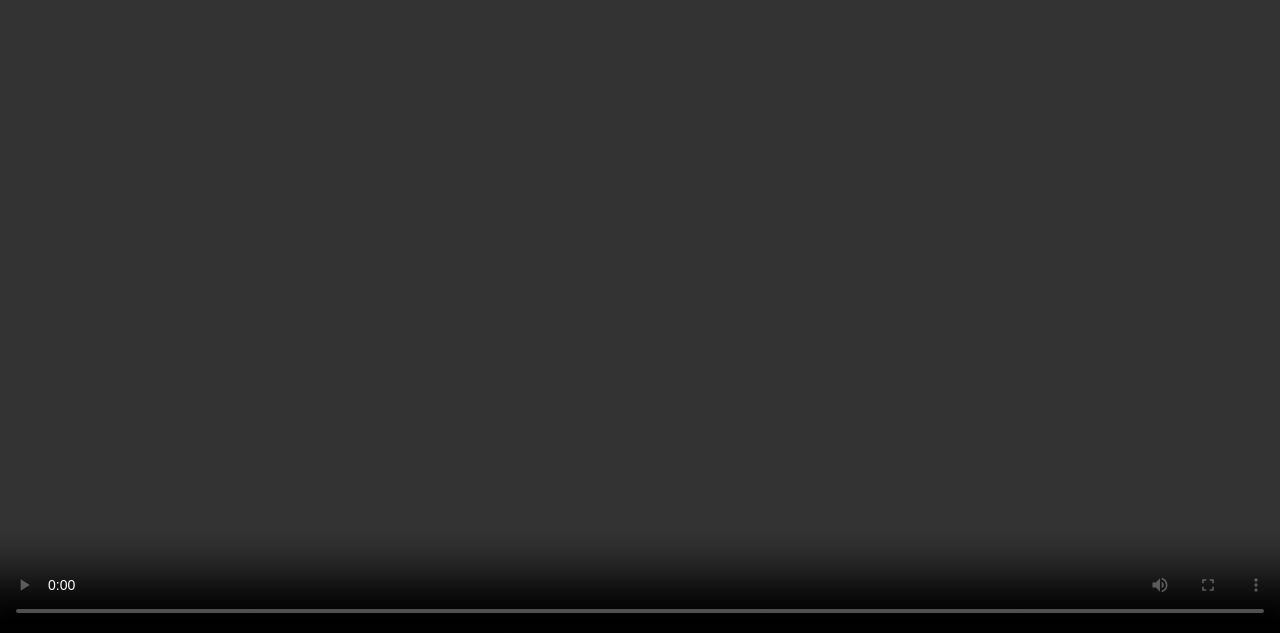 scroll, scrollTop: 911, scrollLeft: 0, axis: vertical 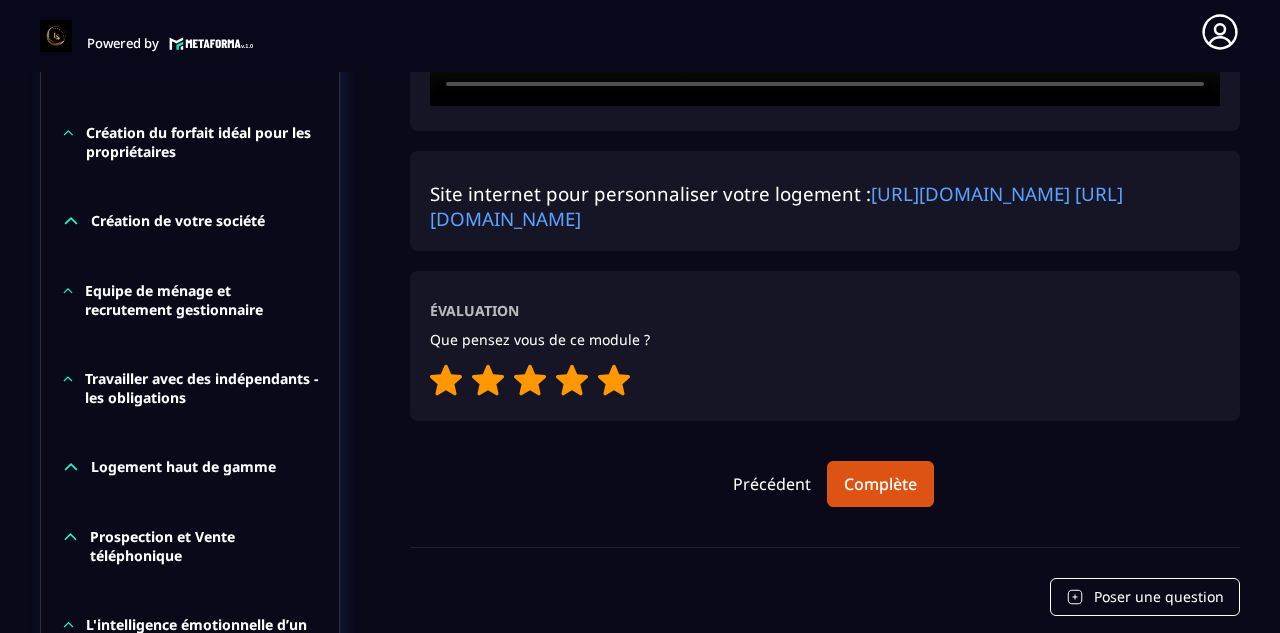 click 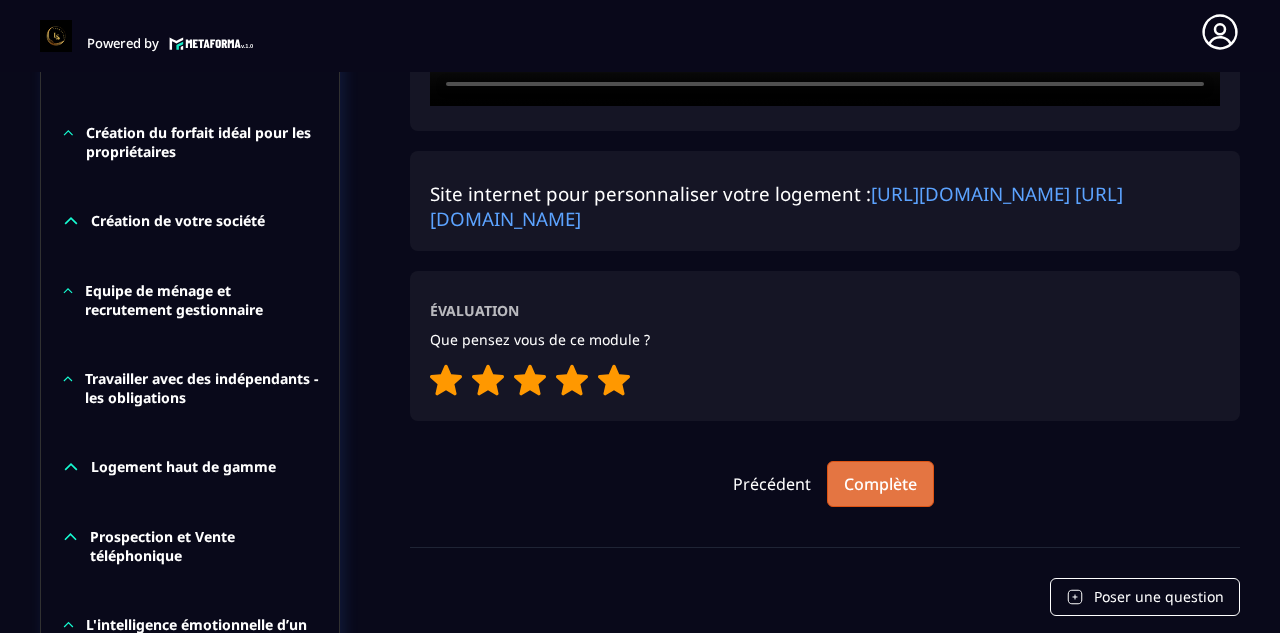 click on "Complète" at bounding box center [880, 484] 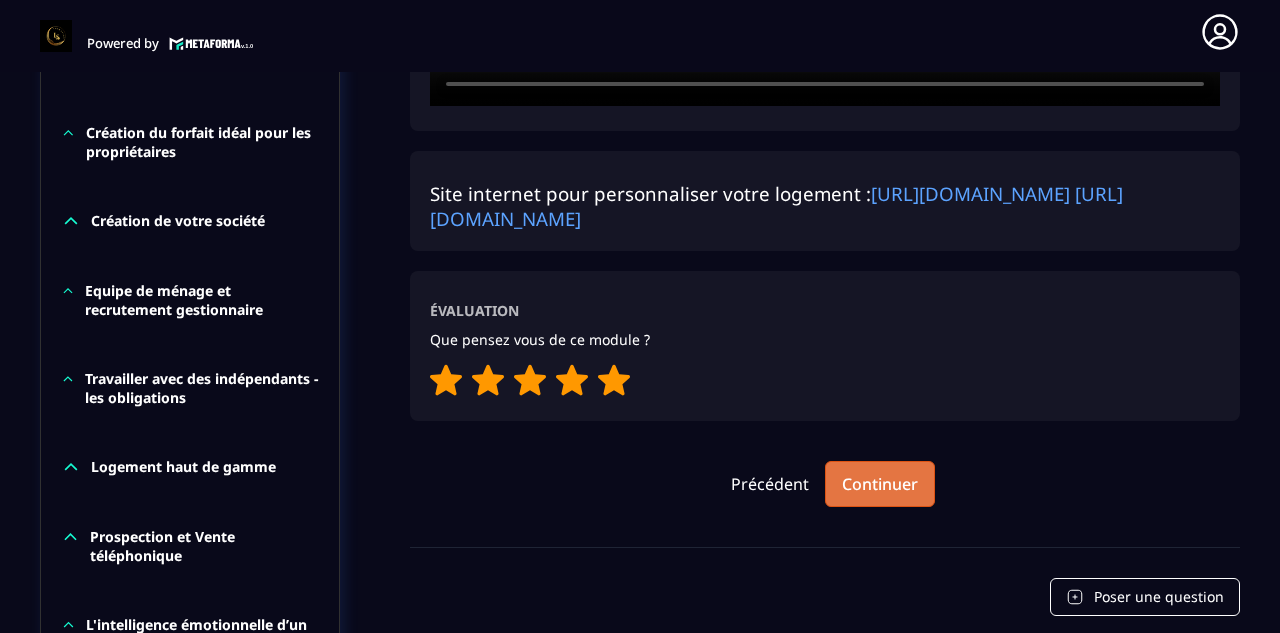 click on "Continuer" at bounding box center (880, 484) 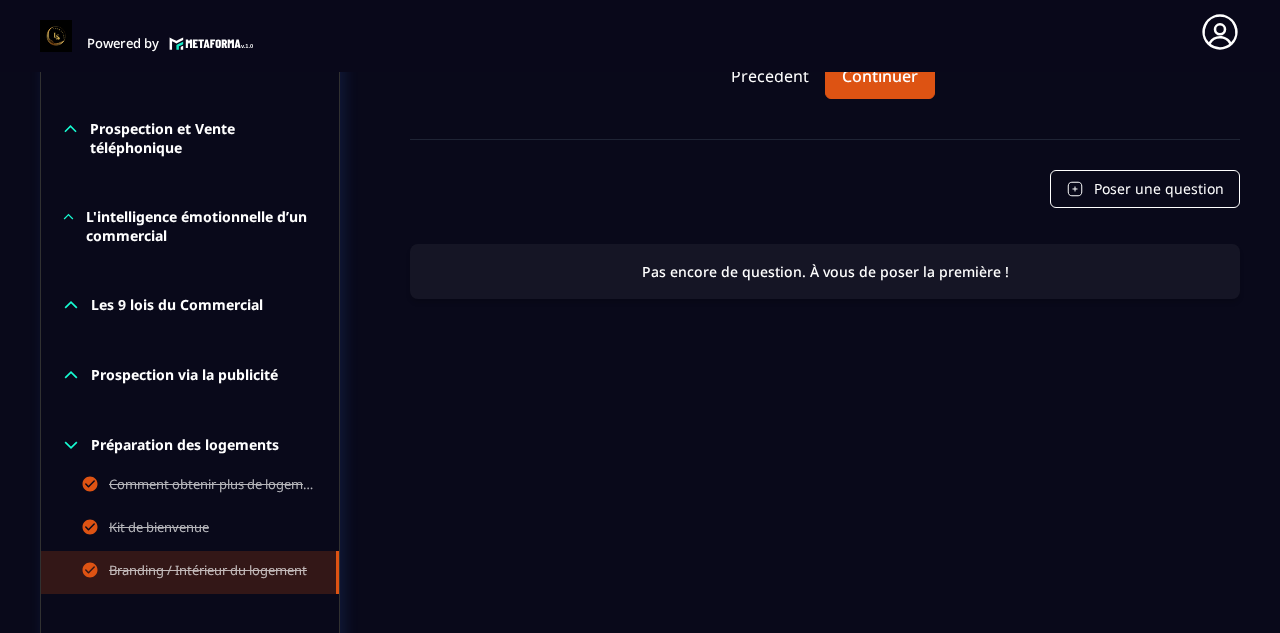 scroll, scrollTop: 1511, scrollLeft: 0, axis: vertical 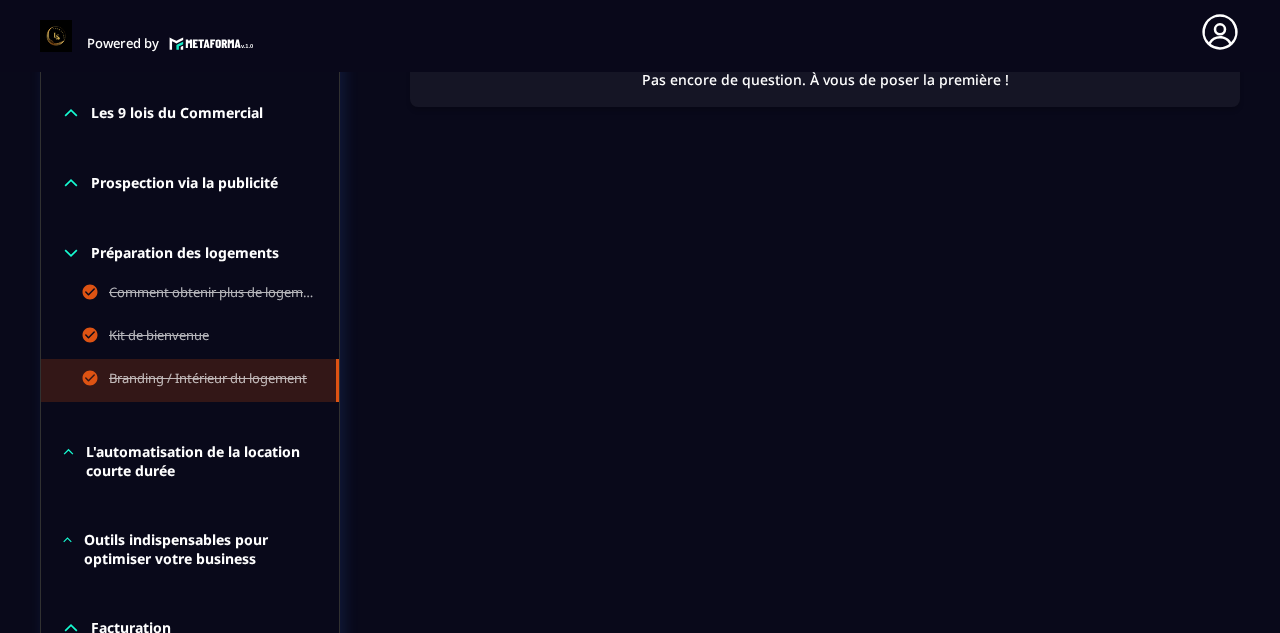 click 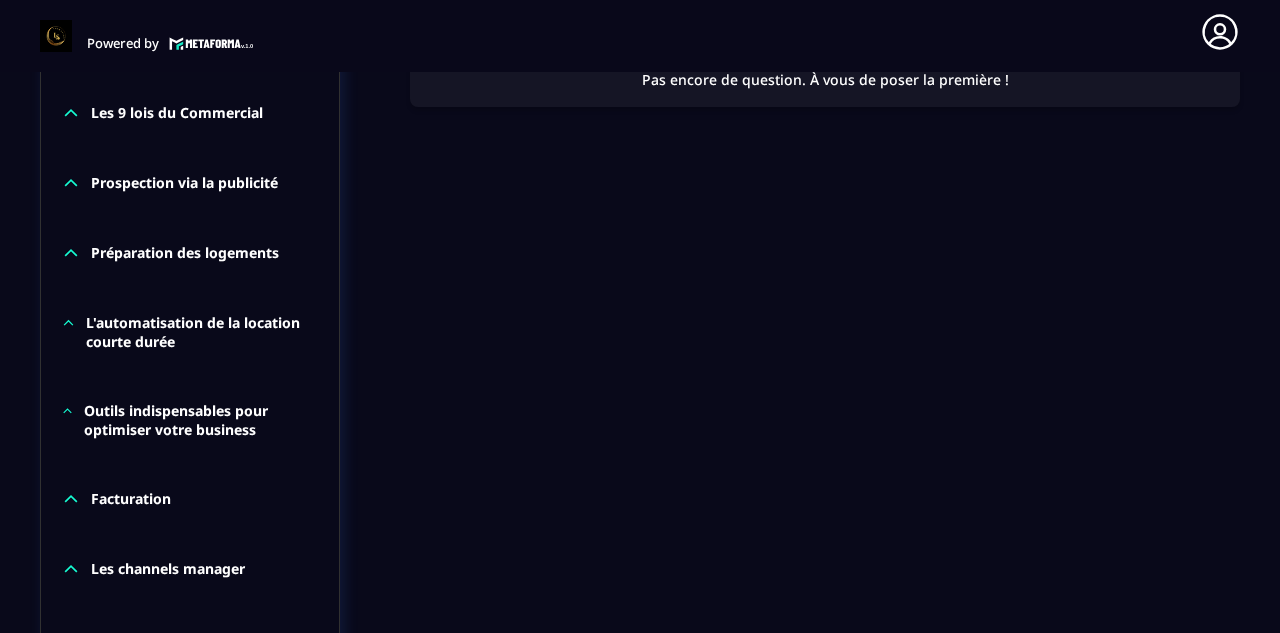 click 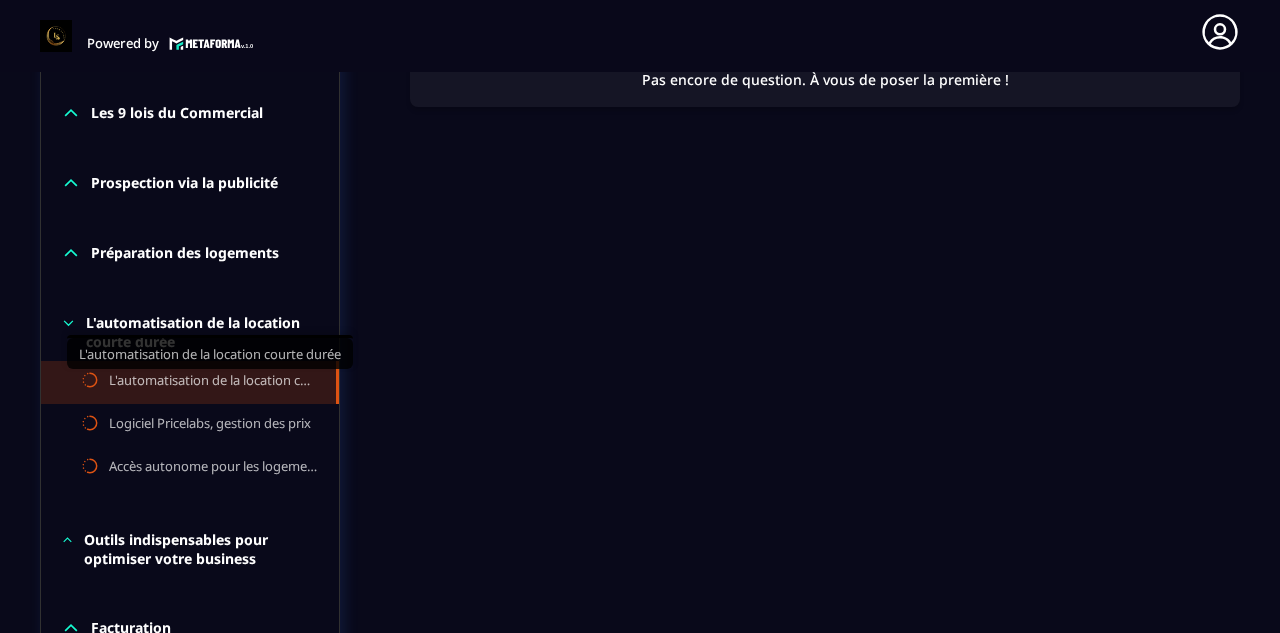 click on "L'automatisation de la location courte durée" at bounding box center [212, 382] 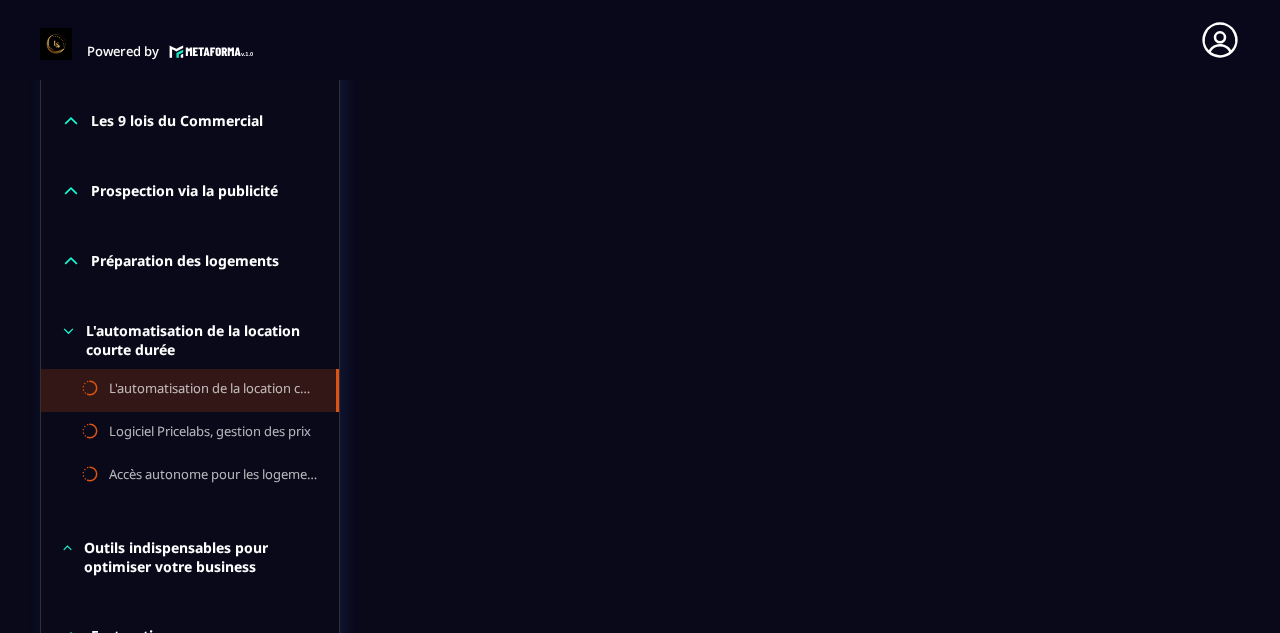 scroll, scrollTop: 1209, scrollLeft: 0, axis: vertical 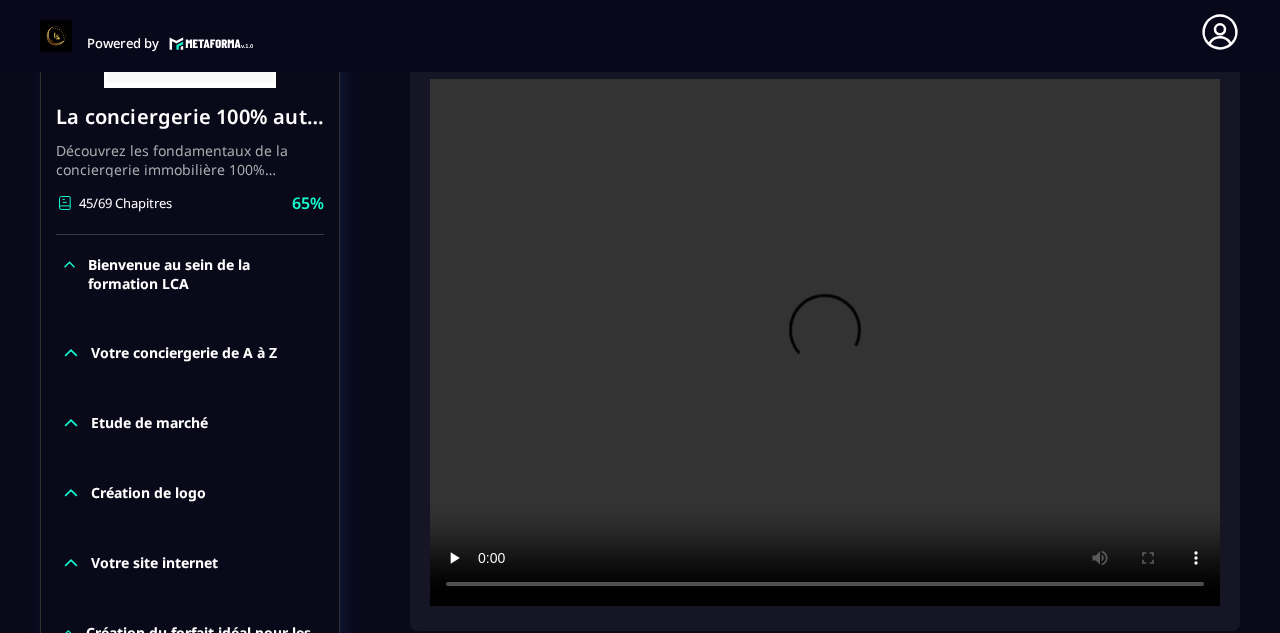 click at bounding box center (825, 342) 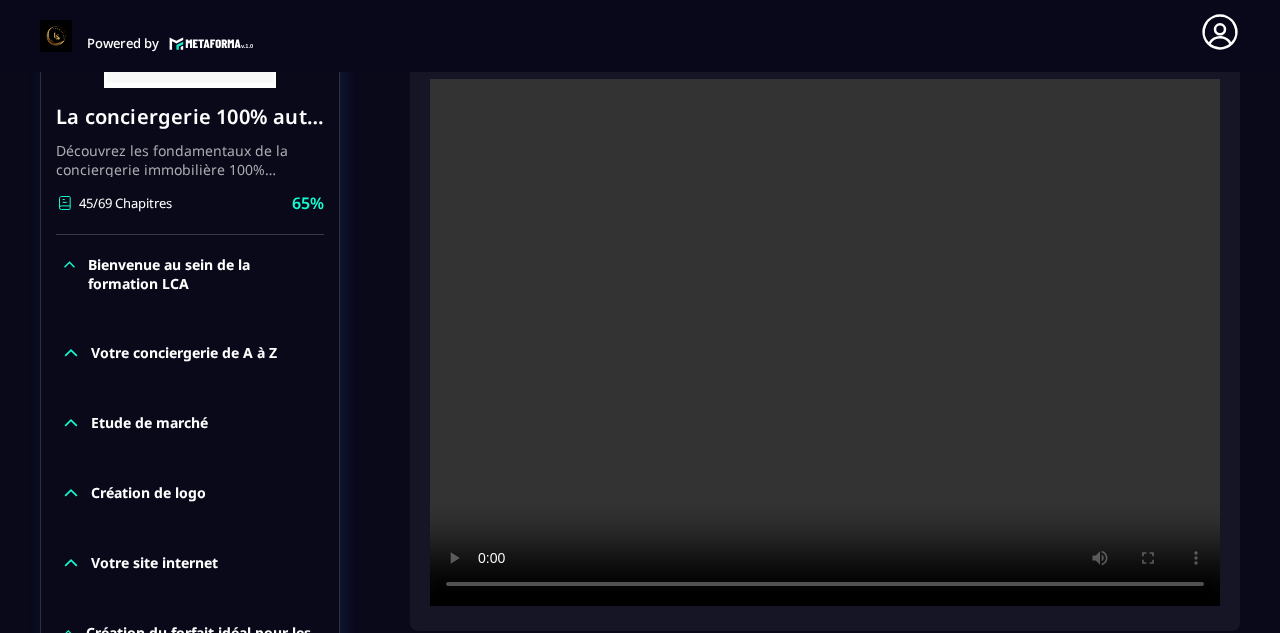 click at bounding box center [825, 342] 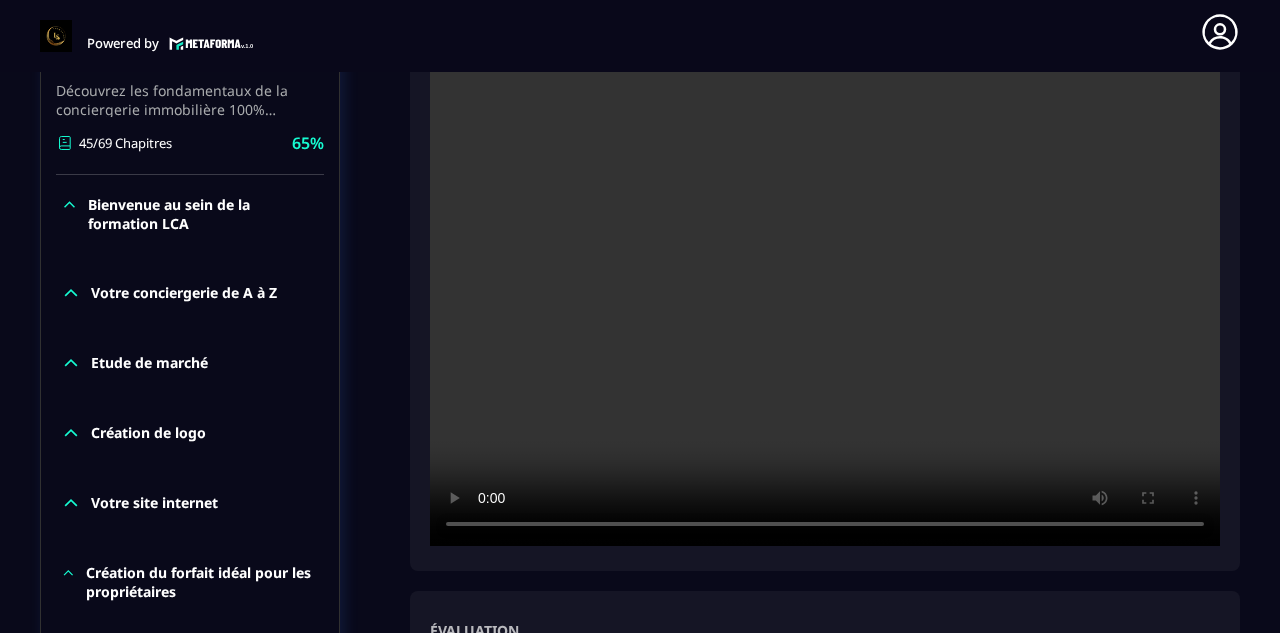 scroll, scrollTop: 511, scrollLeft: 0, axis: vertical 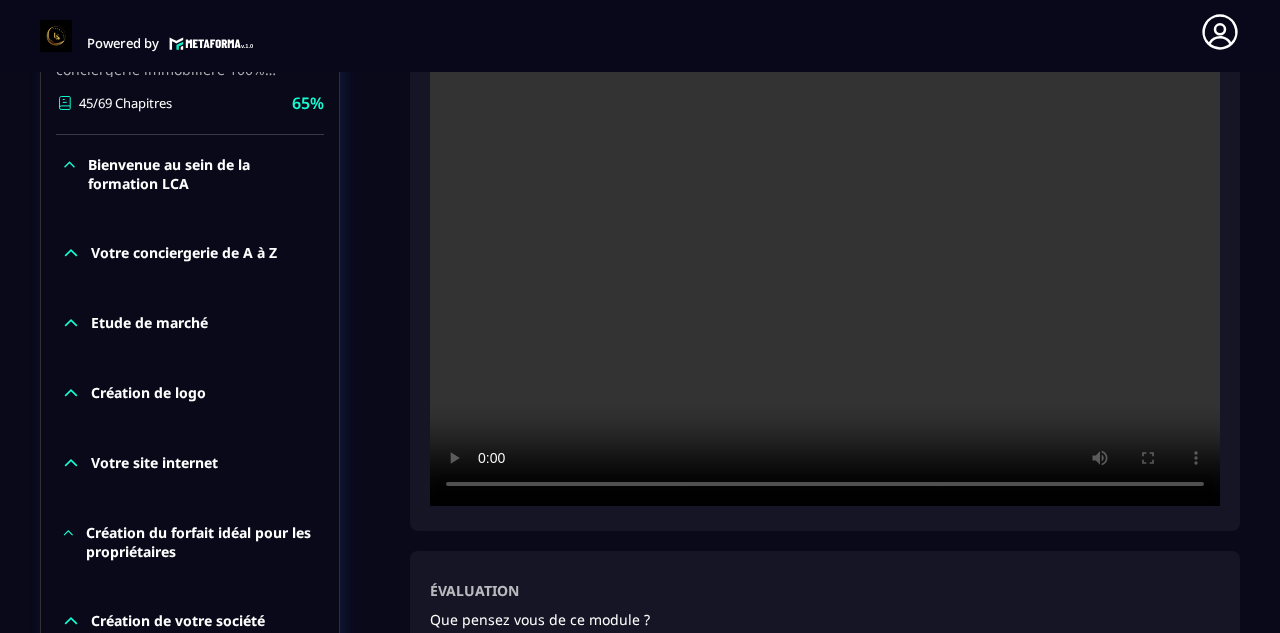 drag, startPoint x: 1279, startPoint y: 162, endPoint x: 1279, endPoint y: 448, distance: 286 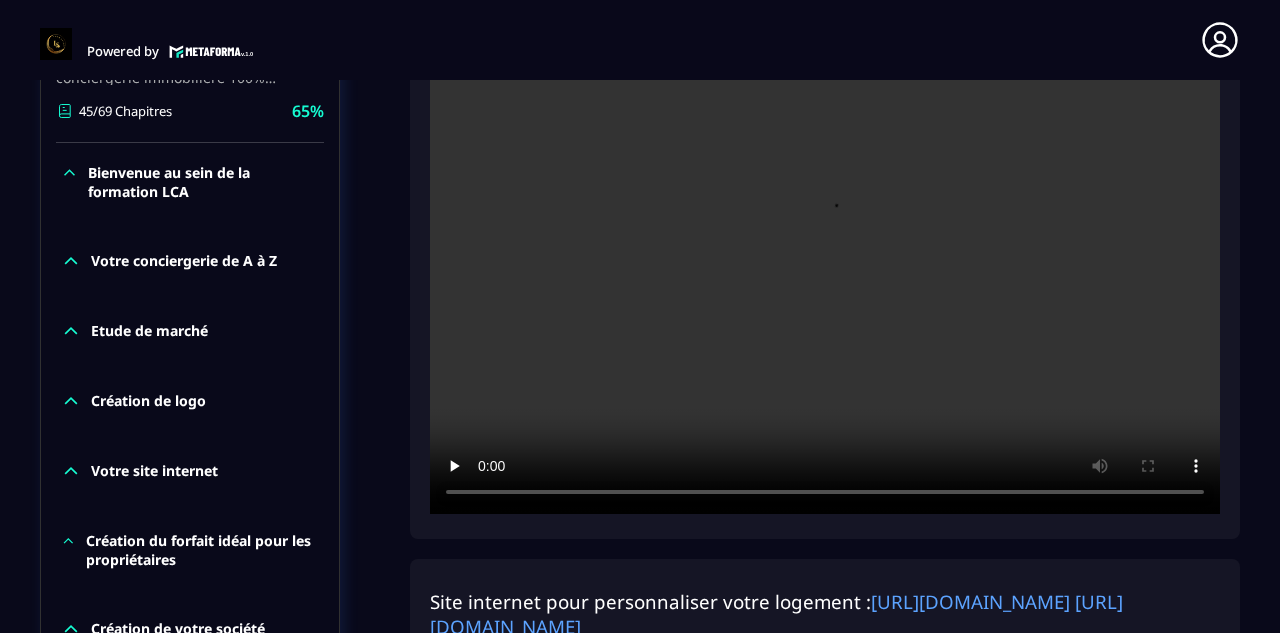 scroll, scrollTop: 477, scrollLeft: 0, axis: vertical 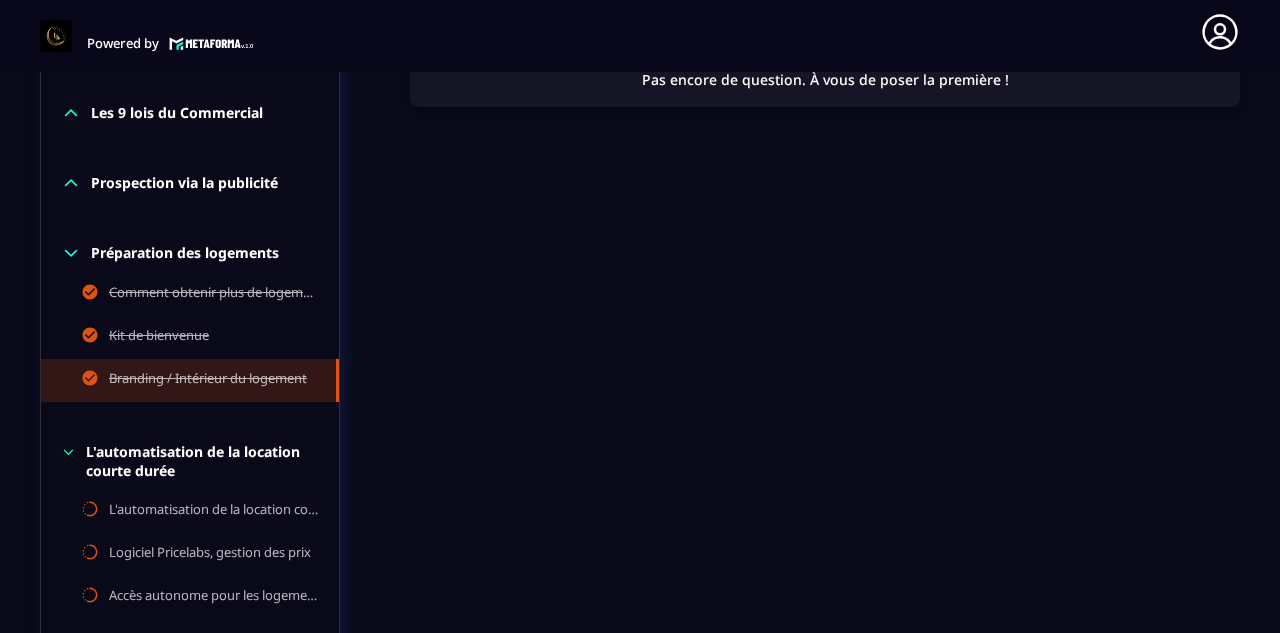 click on "Préparation des logements" at bounding box center (190, 253) 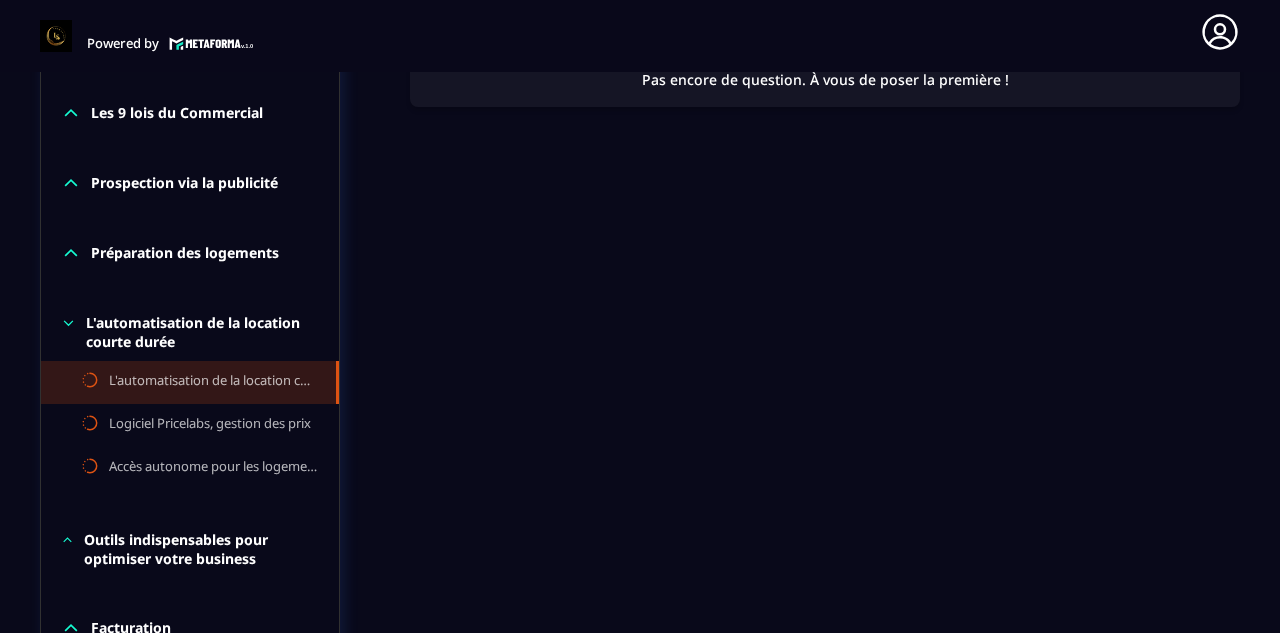 click on "L'automatisation de la location courte durée" 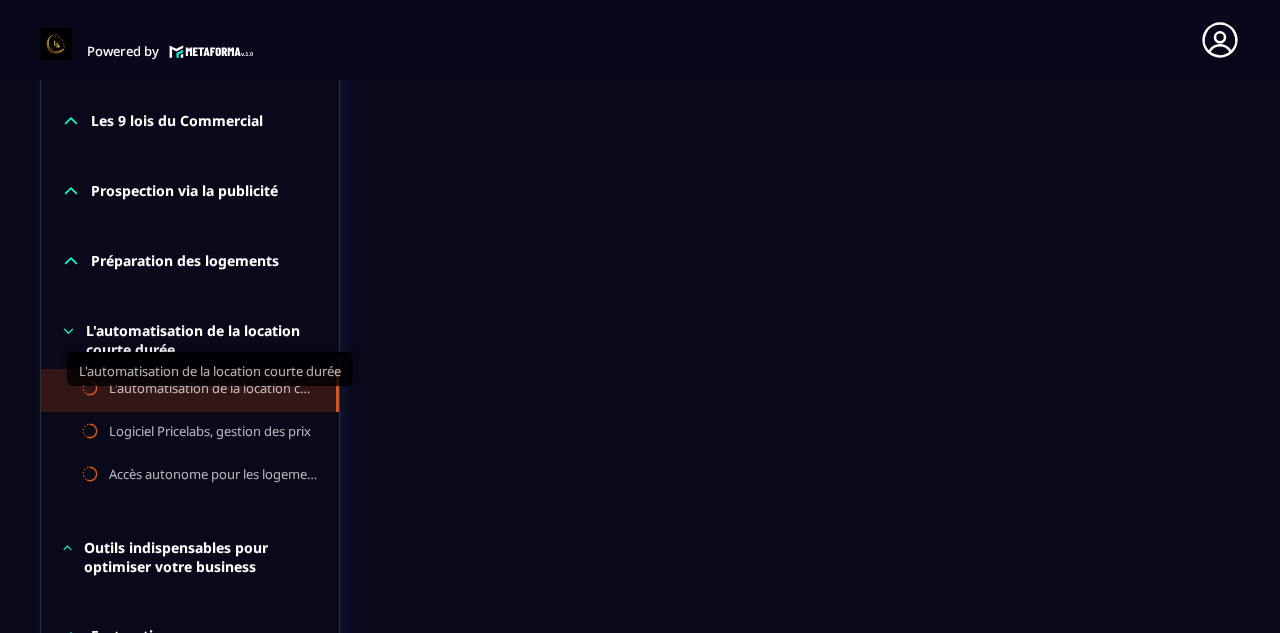 scroll, scrollTop: 1251, scrollLeft: 0, axis: vertical 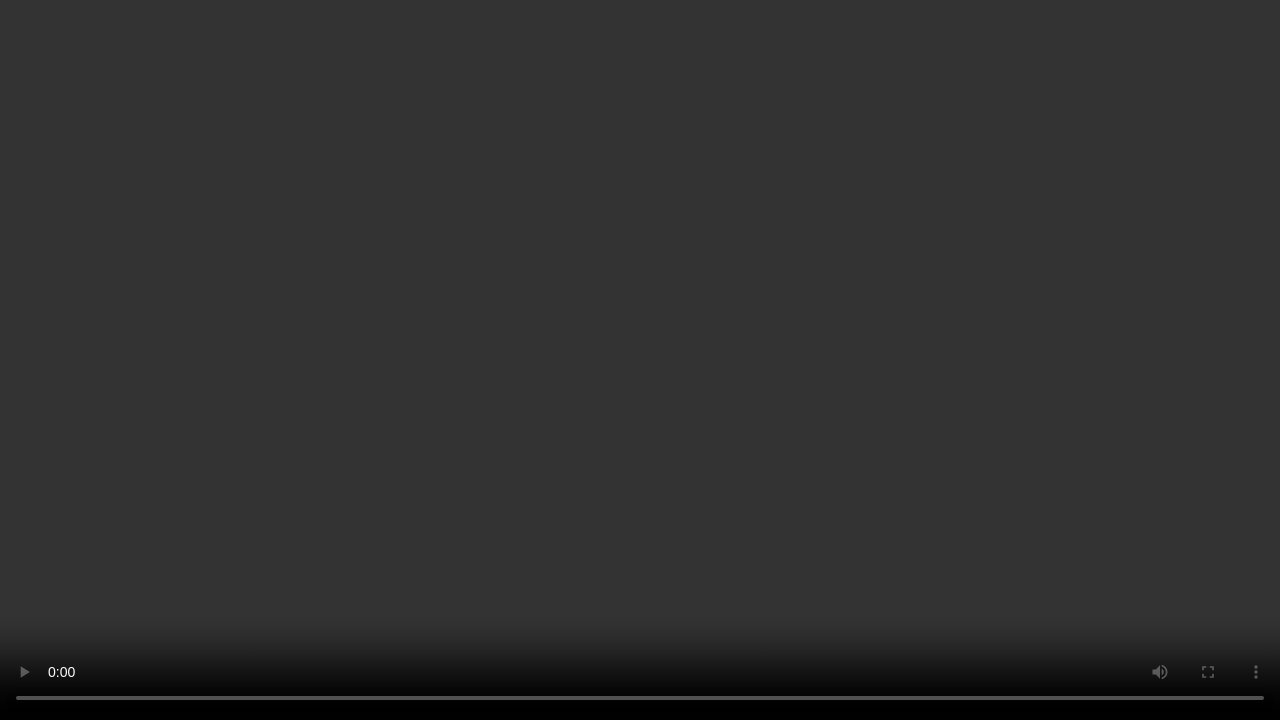 click at bounding box center (640, 360) 